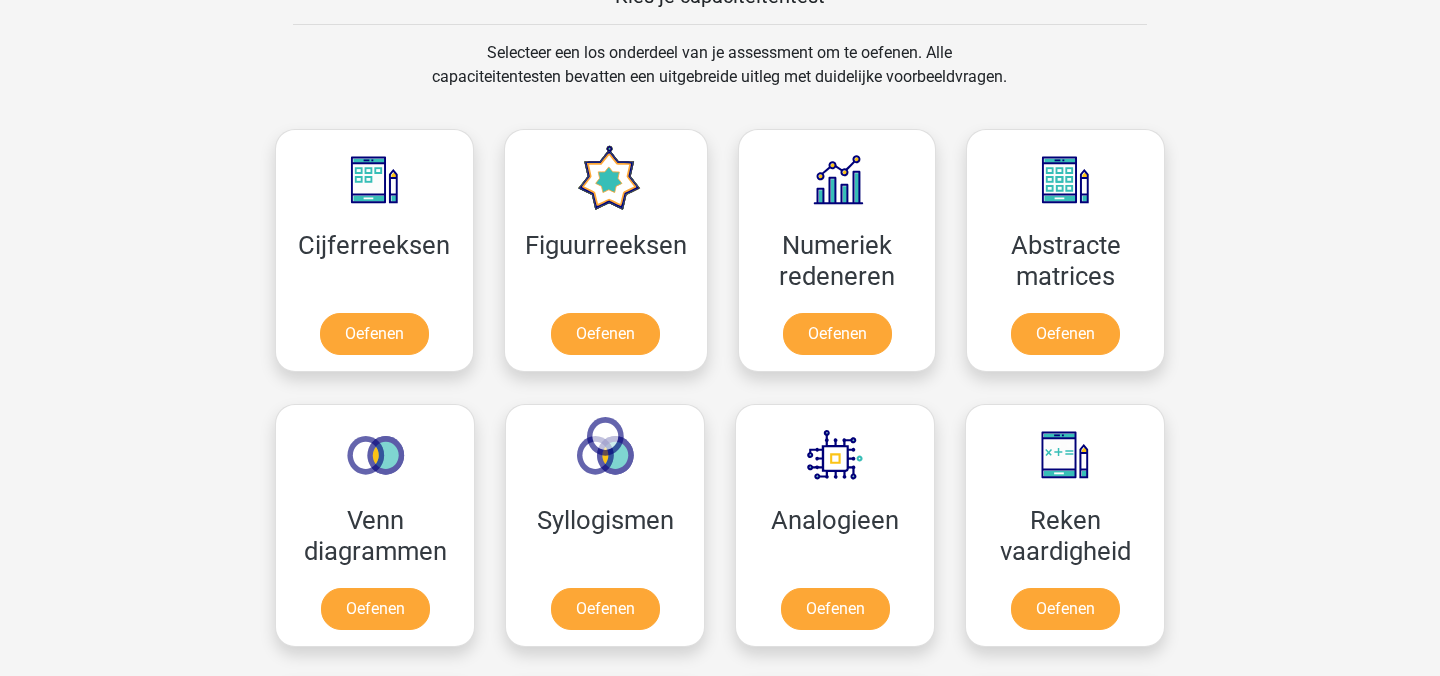 scroll, scrollTop: 848, scrollLeft: 0, axis: vertical 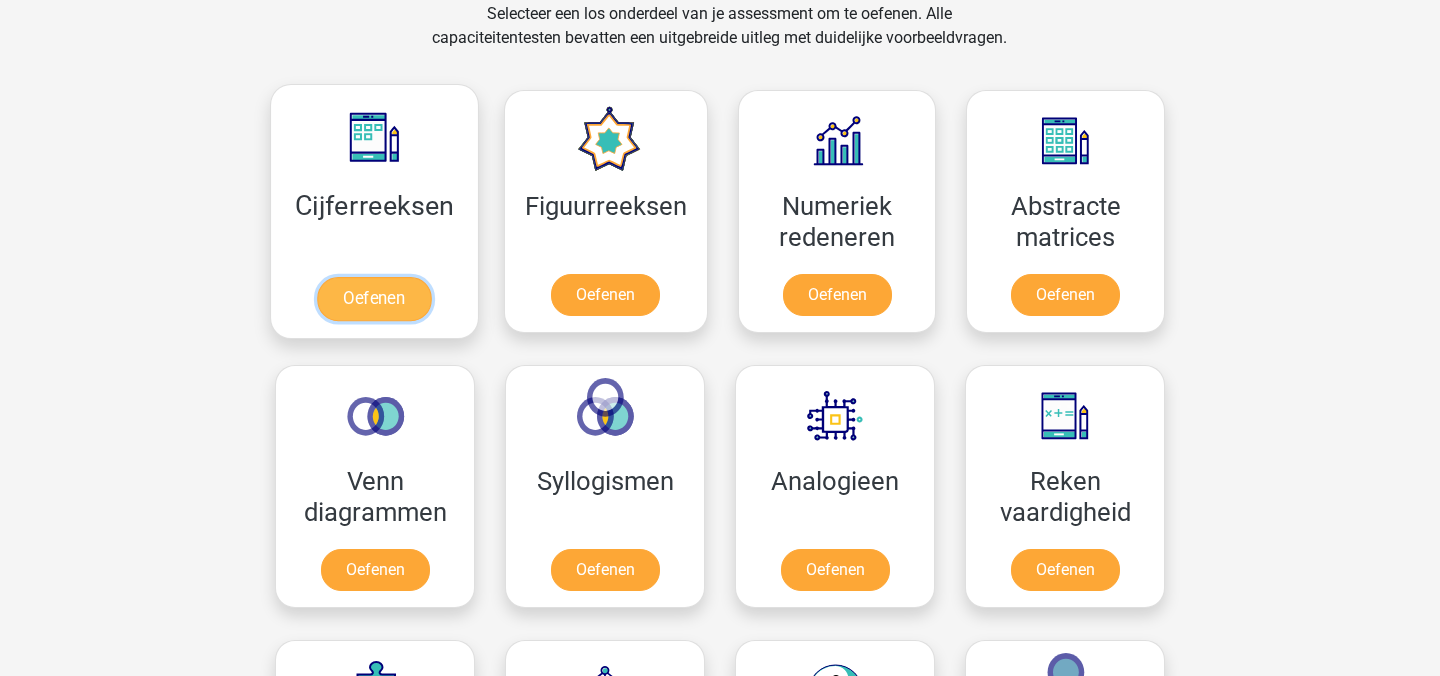 click on "Oefenen" at bounding box center (374, 299) 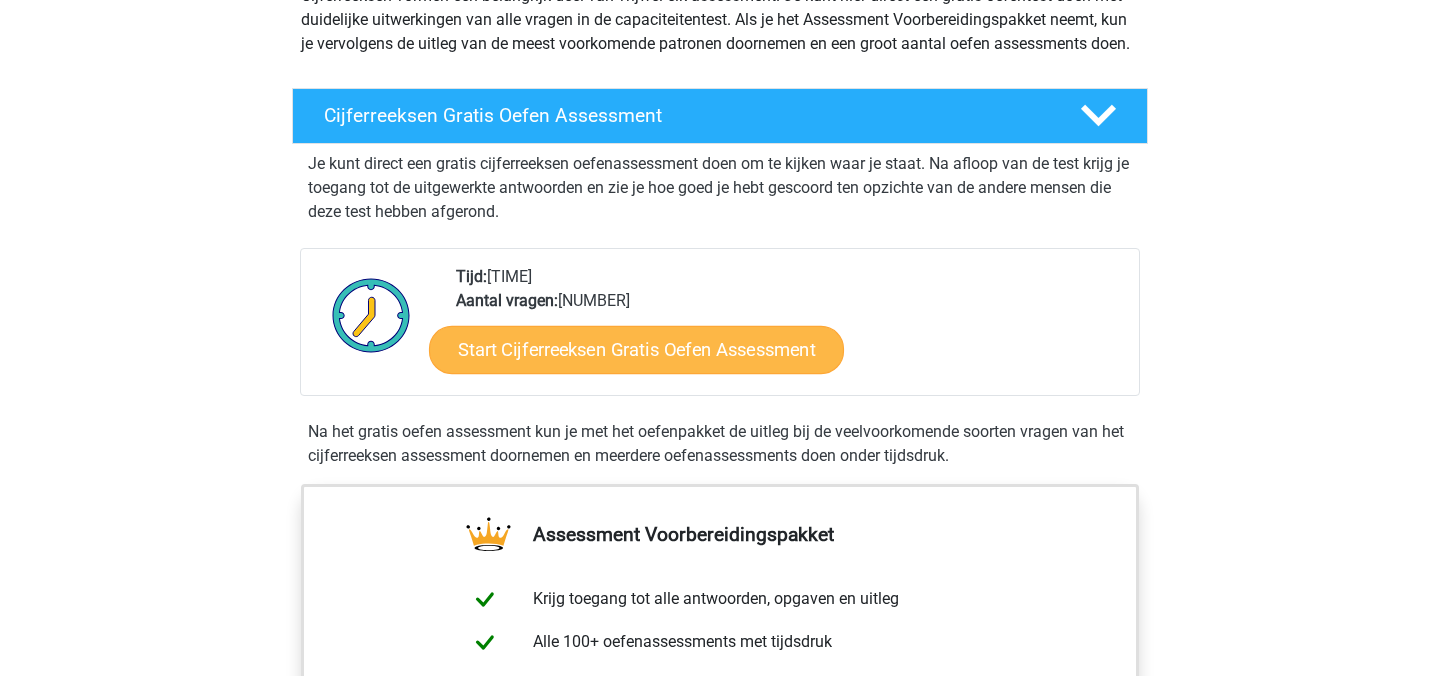 scroll, scrollTop: 245, scrollLeft: 0, axis: vertical 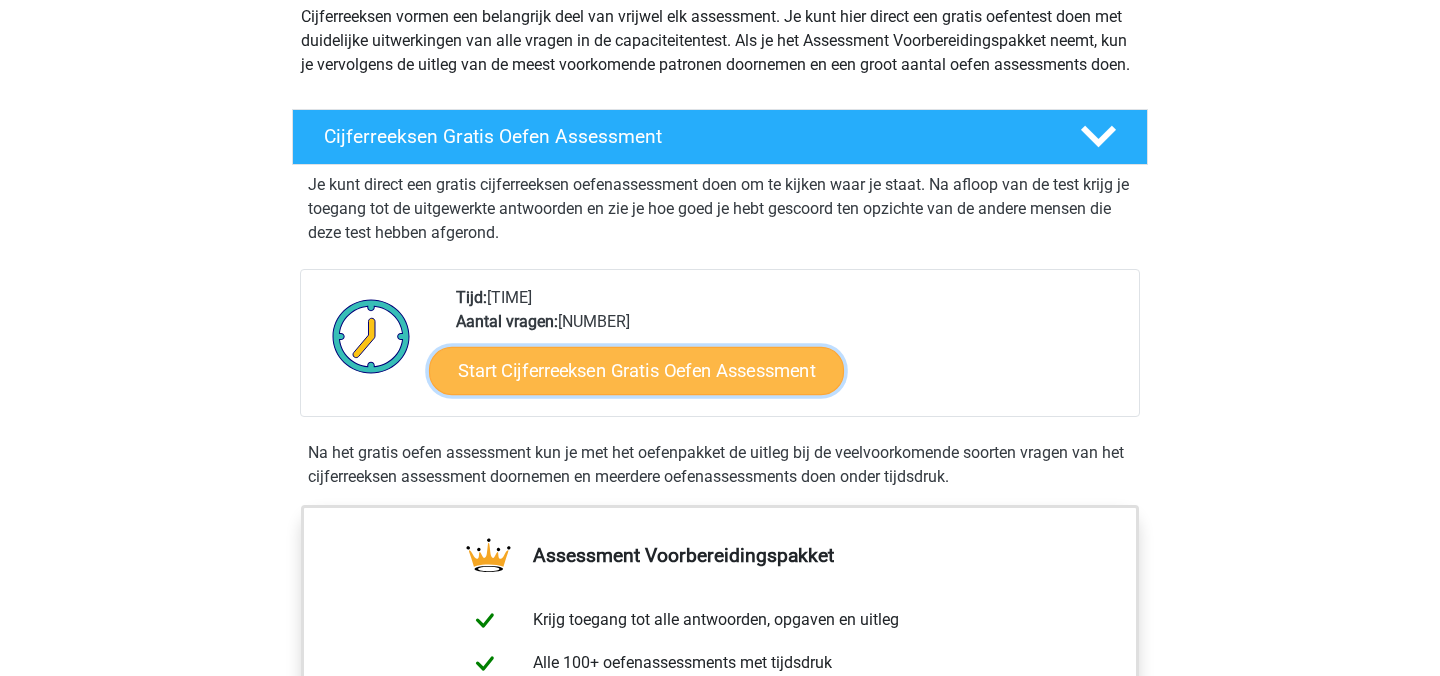 click on "Start Cijferreeksen
Gratis Oefen Assessment" at bounding box center [636, 370] 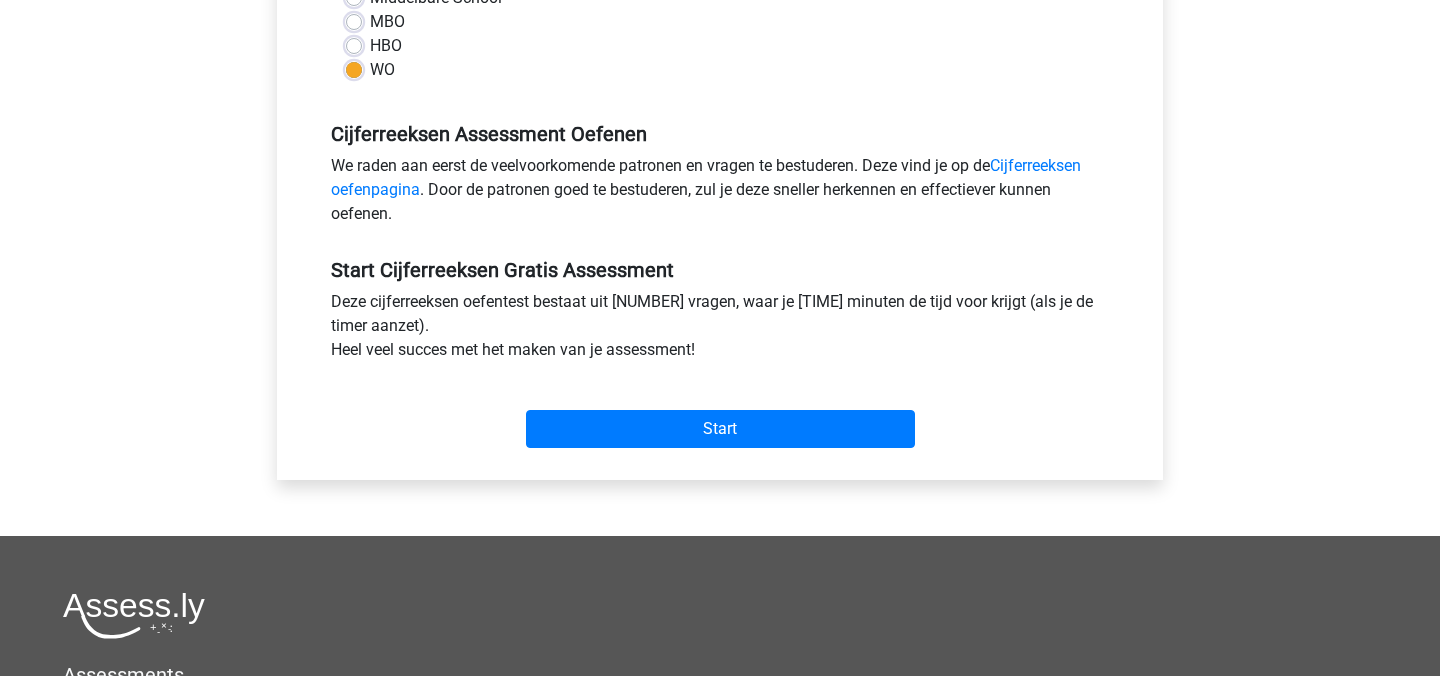 scroll, scrollTop: 546, scrollLeft: 0, axis: vertical 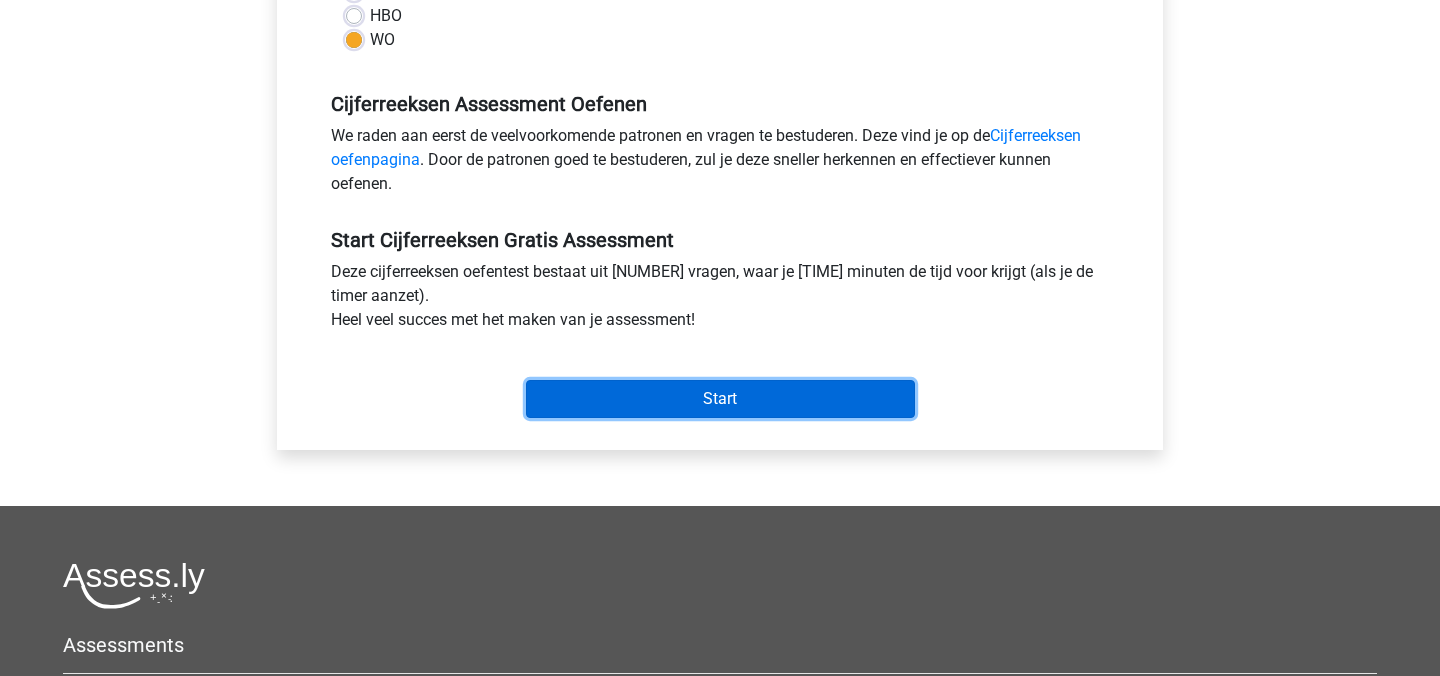 click on "Start" at bounding box center [720, 399] 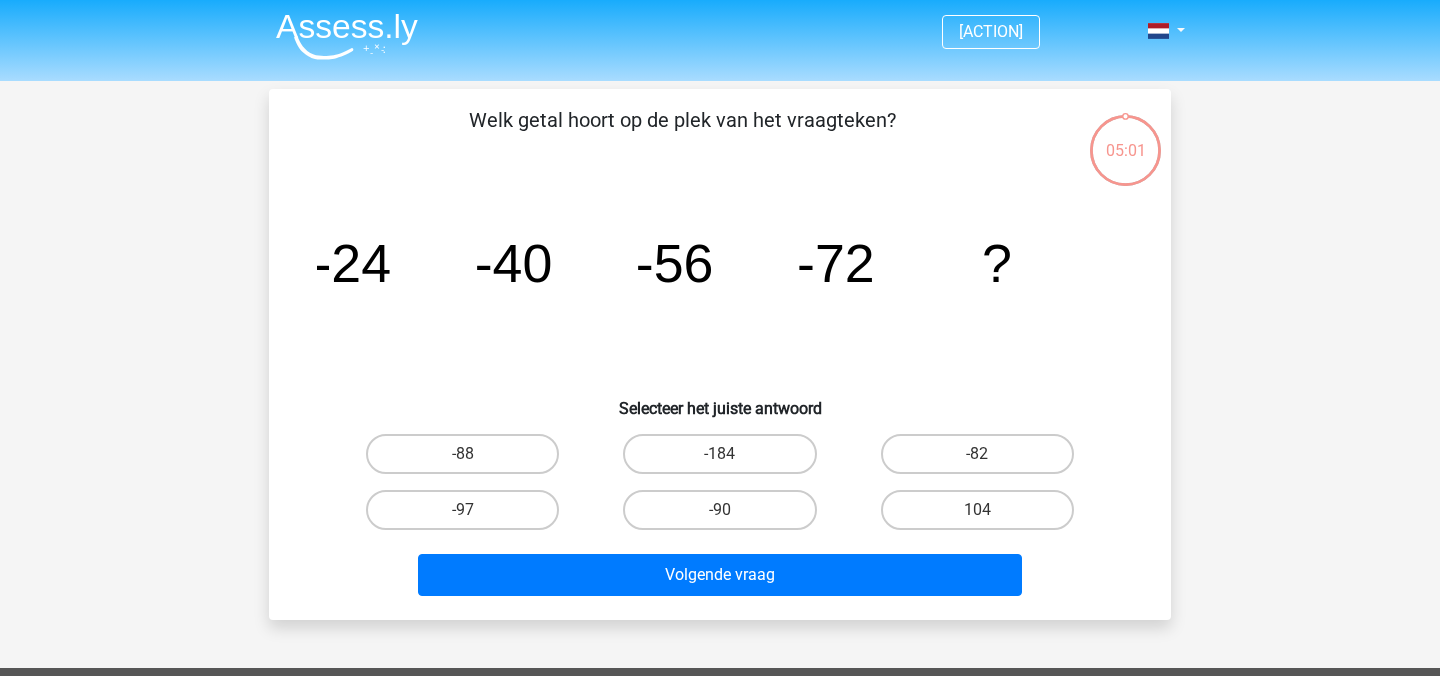 scroll, scrollTop: 0, scrollLeft: 0, axis: both 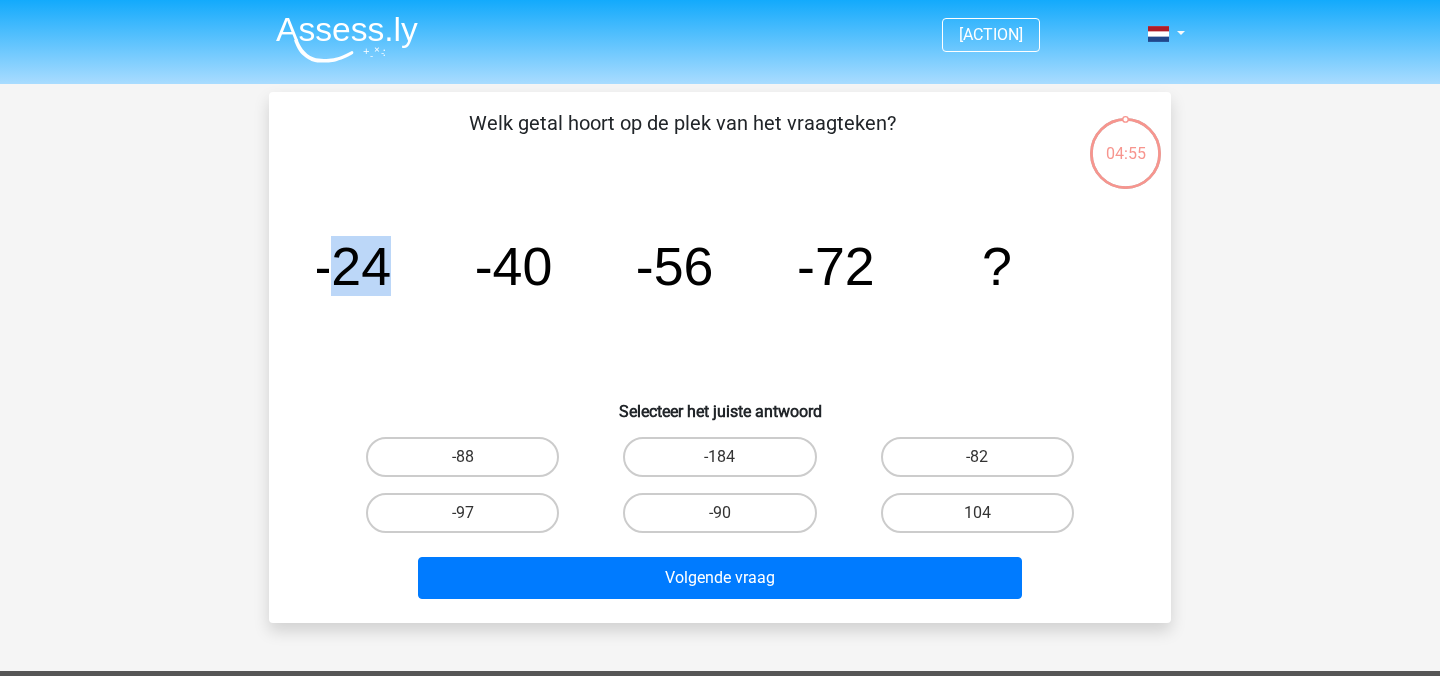 drag, startPoint x: 343, startPoint y: 261, endPoint x: 405, endPoint y: 260, distance: 62.008064 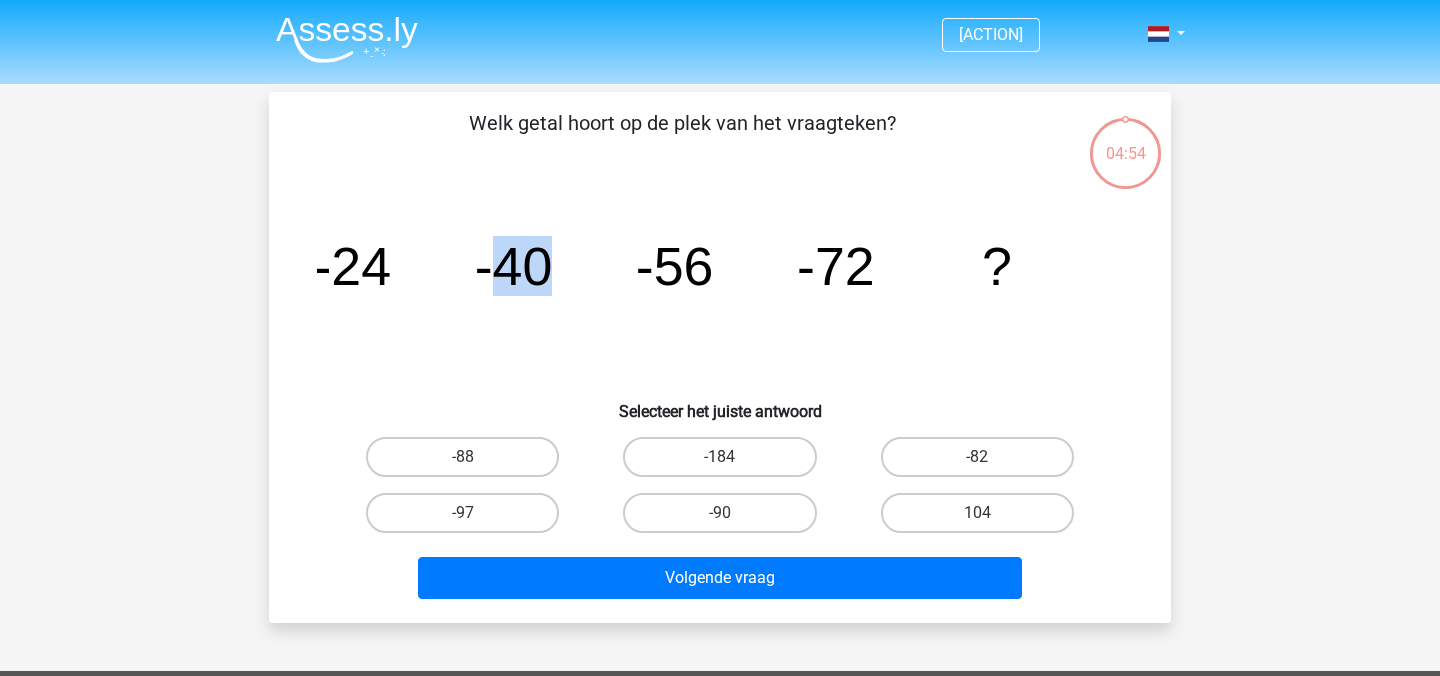 drag, startPoint x: 495, startPoint y: 265, endPoint x: 561, endPoint y: 274, distance: 66.61081 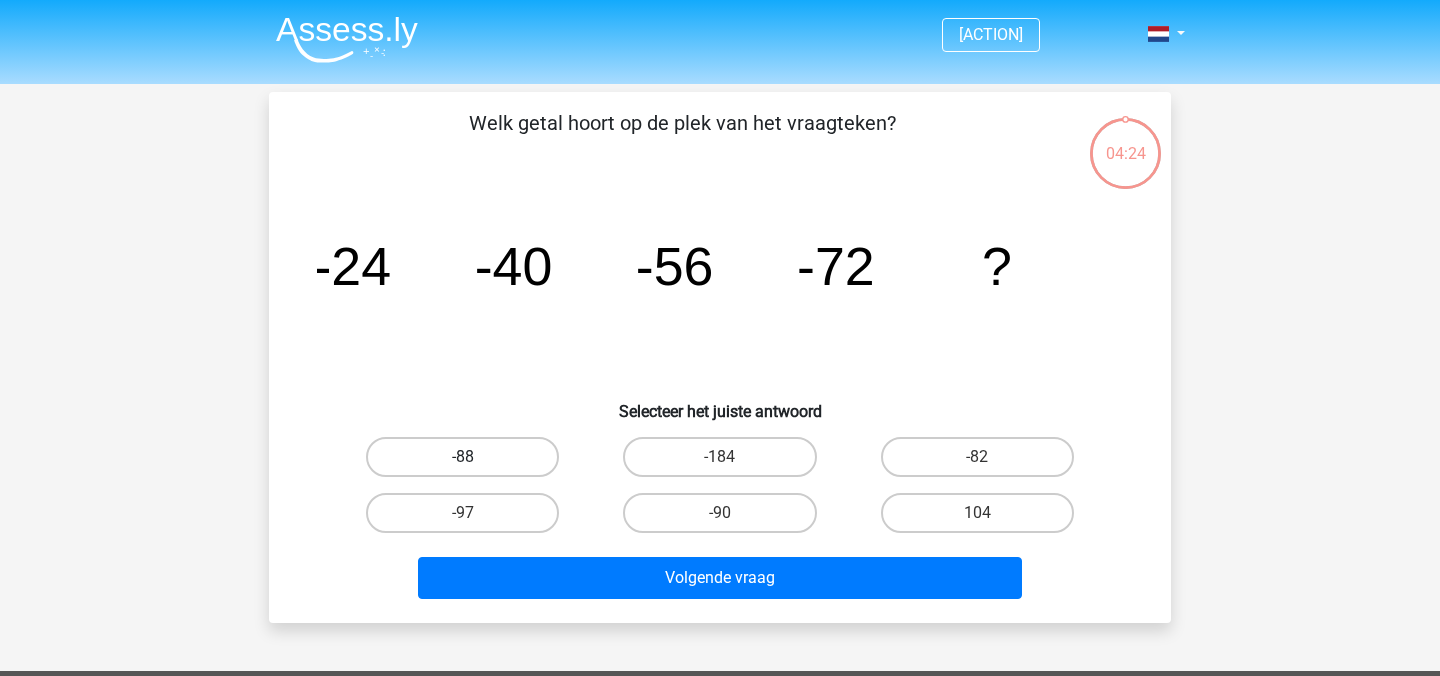 click on "-88" at bounding box center [462, 457] 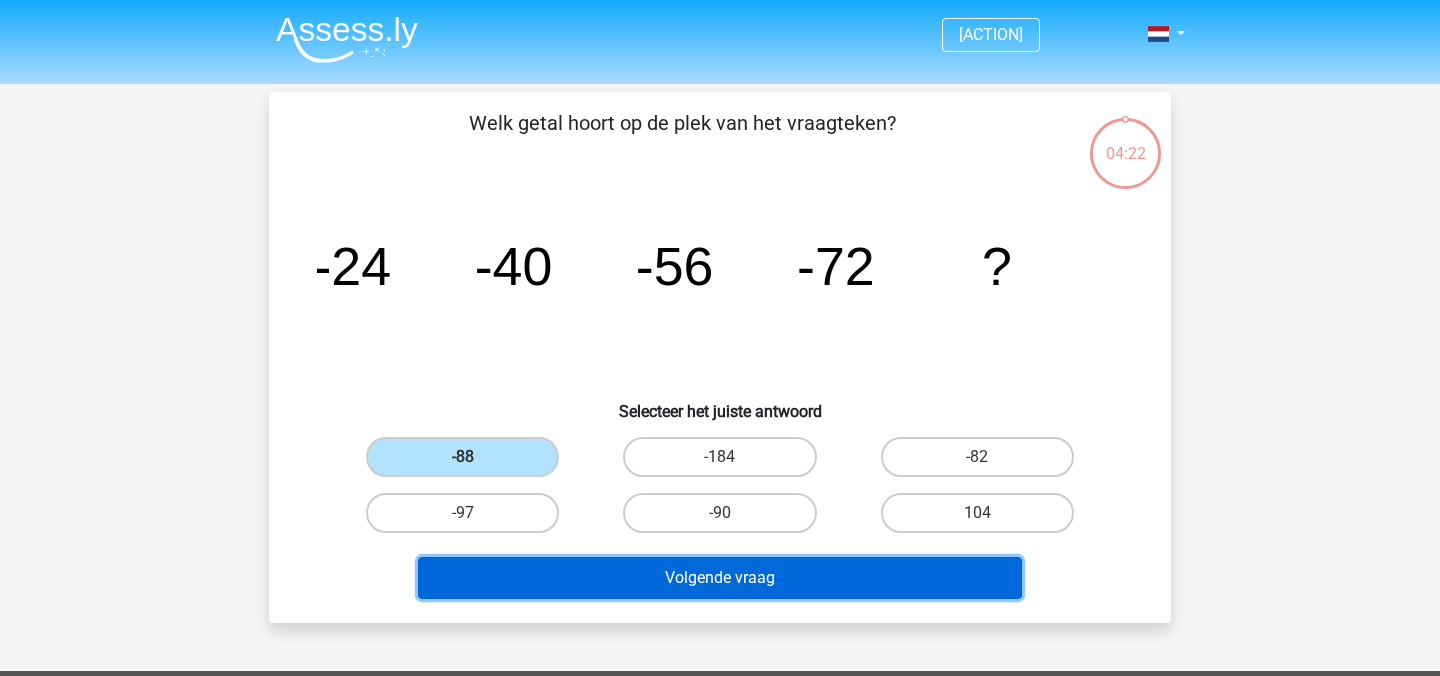 click on "Volgende vraag" at bounding box center [720, 578] 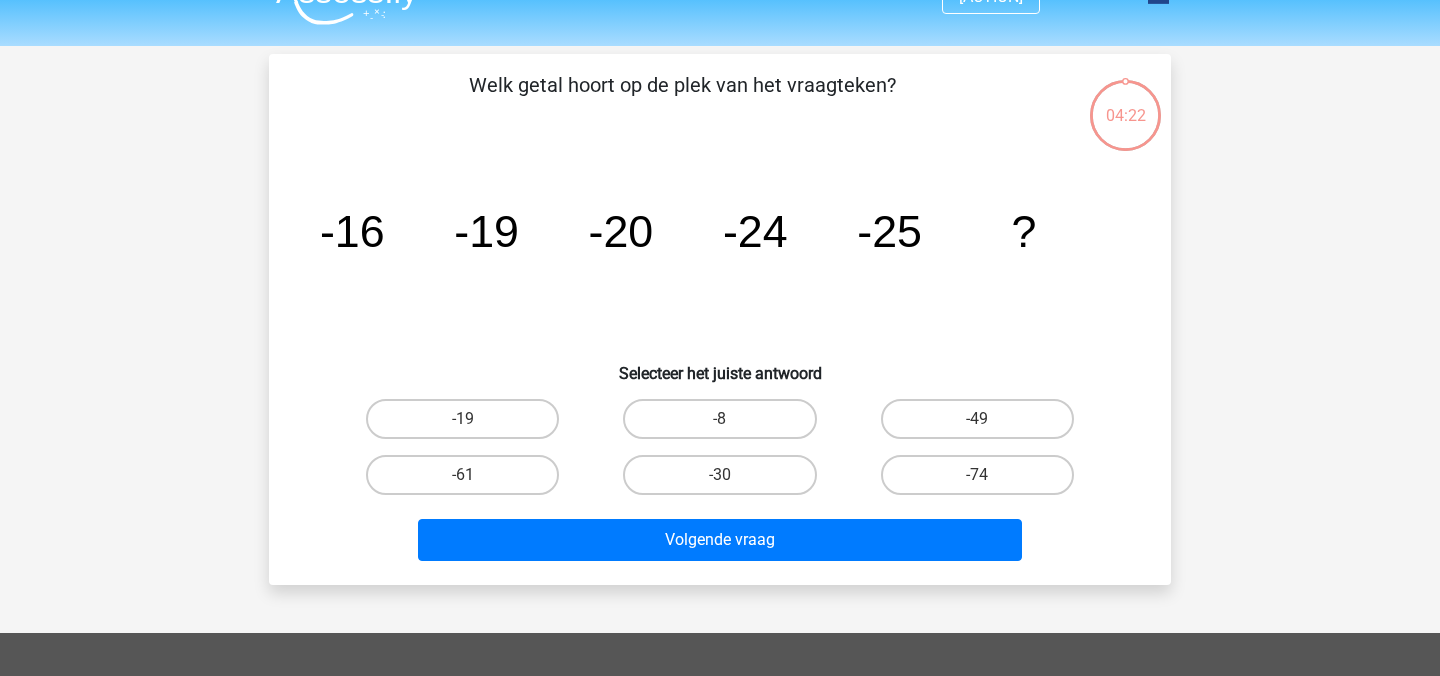 scroll, scrollTop: 30, scrollLeft: 0, axis: vertical 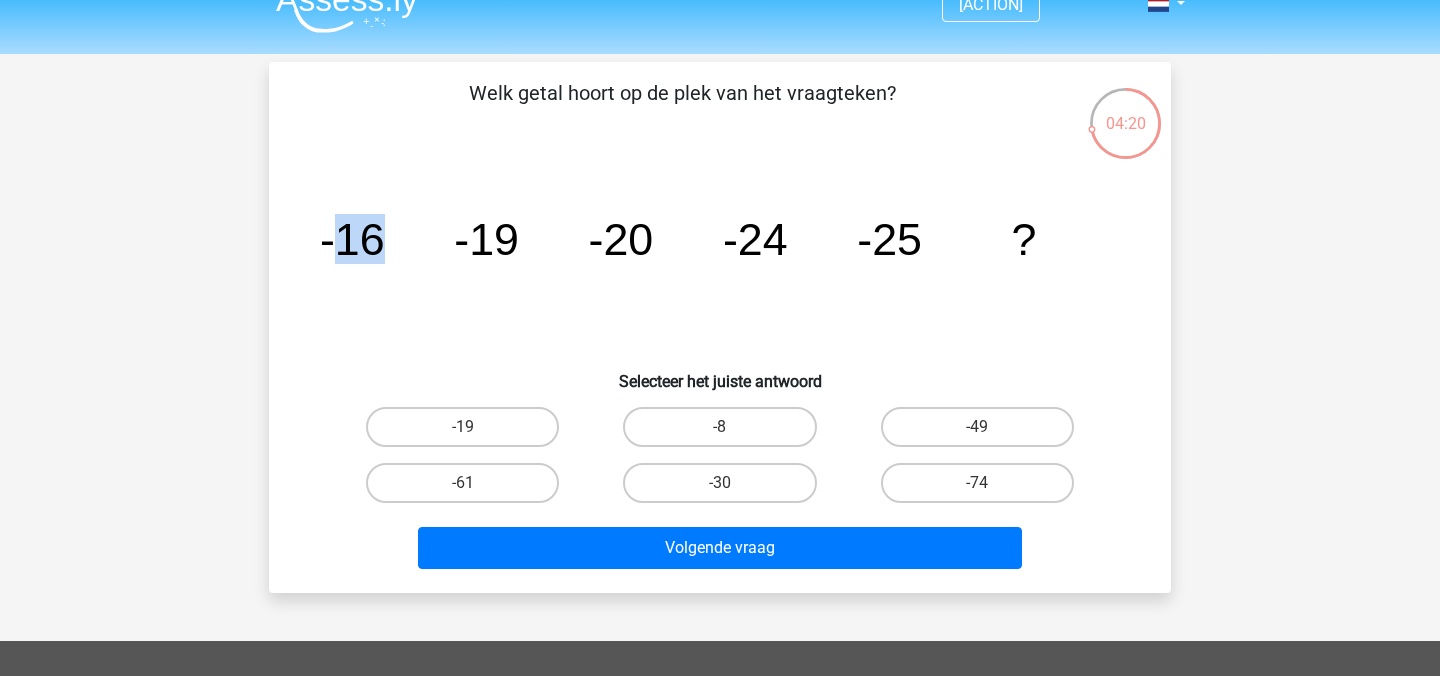 drag, startPoint x: 340, startPoint y: 239, endPoint x: 389, endPoint y: 239, distance: 49 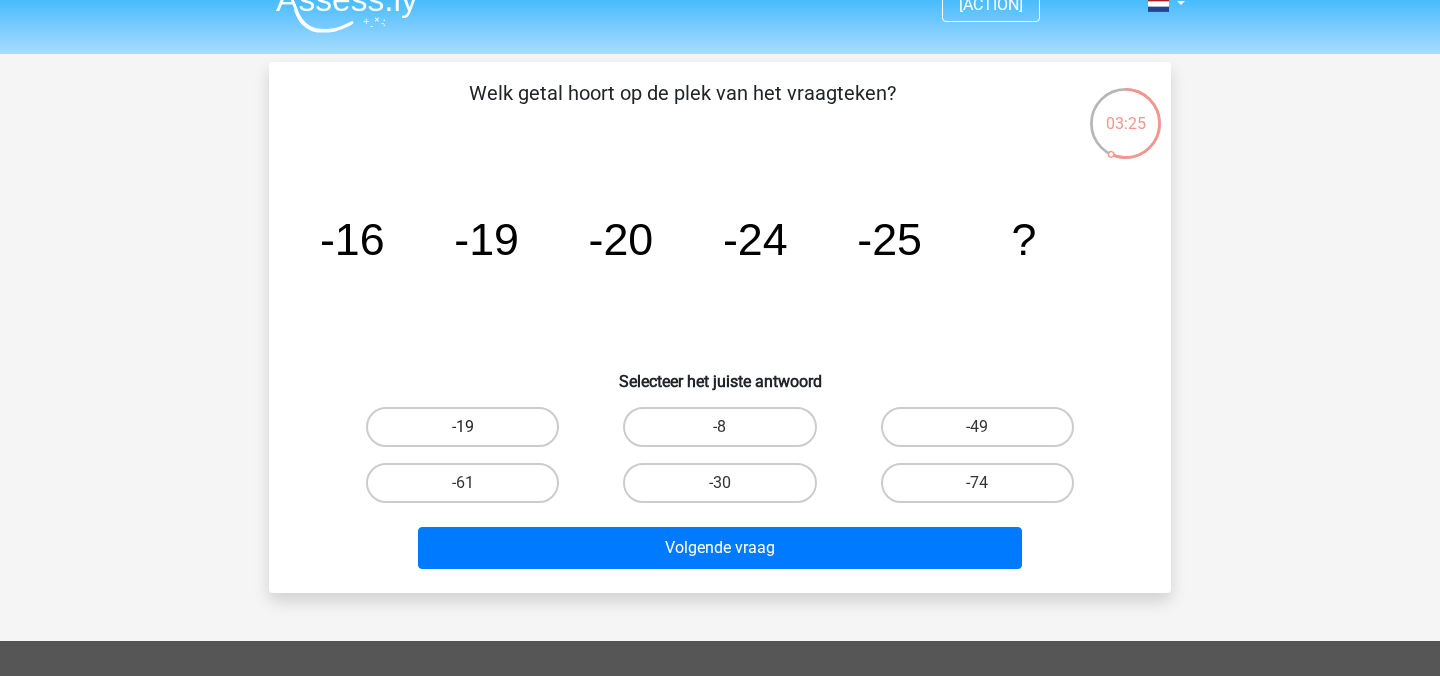 click on "-19" at bounding box center [462, 427] 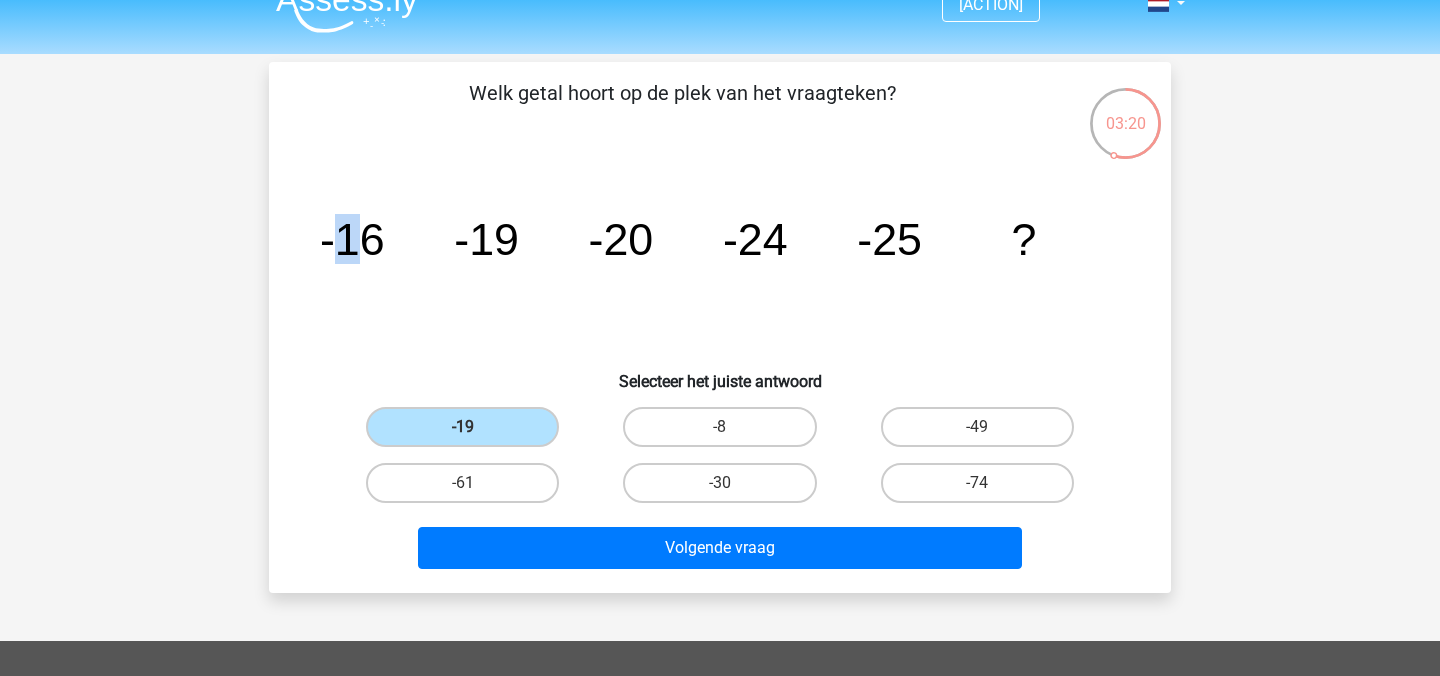 drag, startPoint x: 345, startPoint y: 247, endPoint x: 371, endPoint y: 247, distance: 26 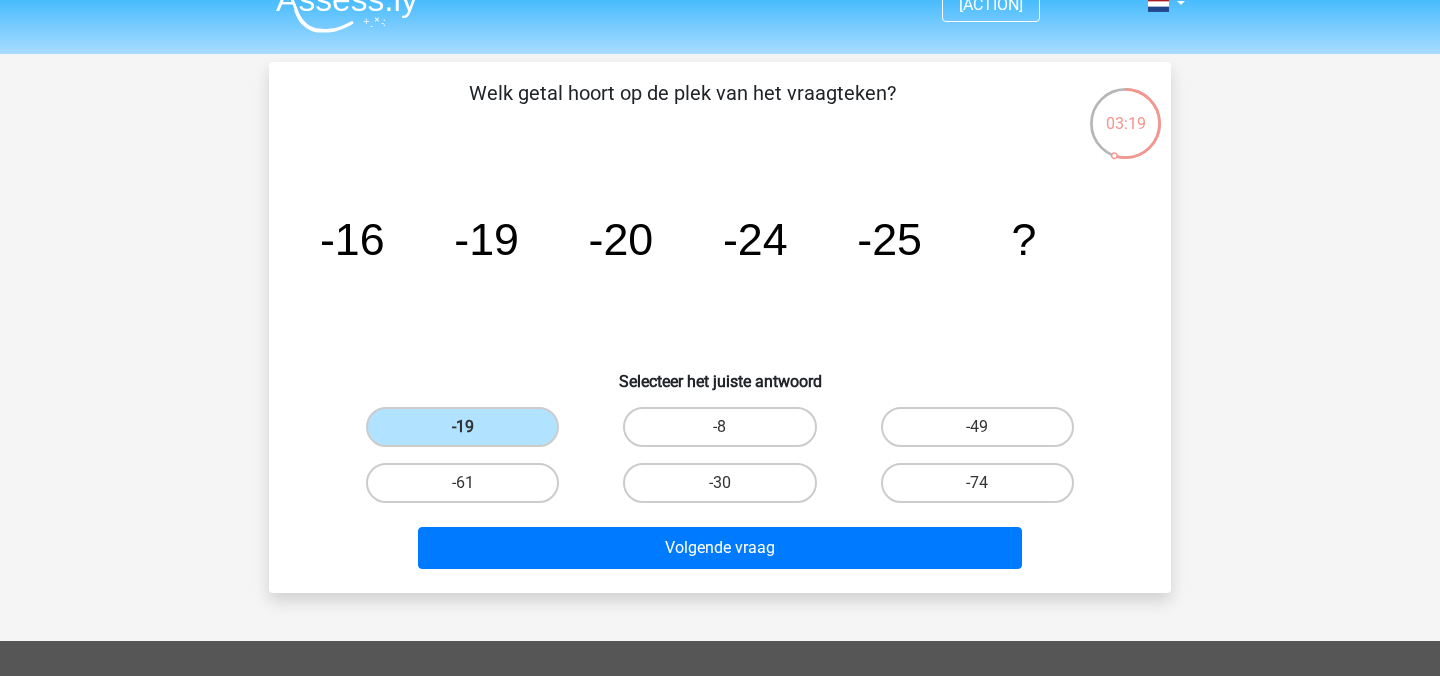 drag, startPoint x: 487, startPoint y: 235, endPoint x: 509, endPoint y: 236, distance: 22.022715 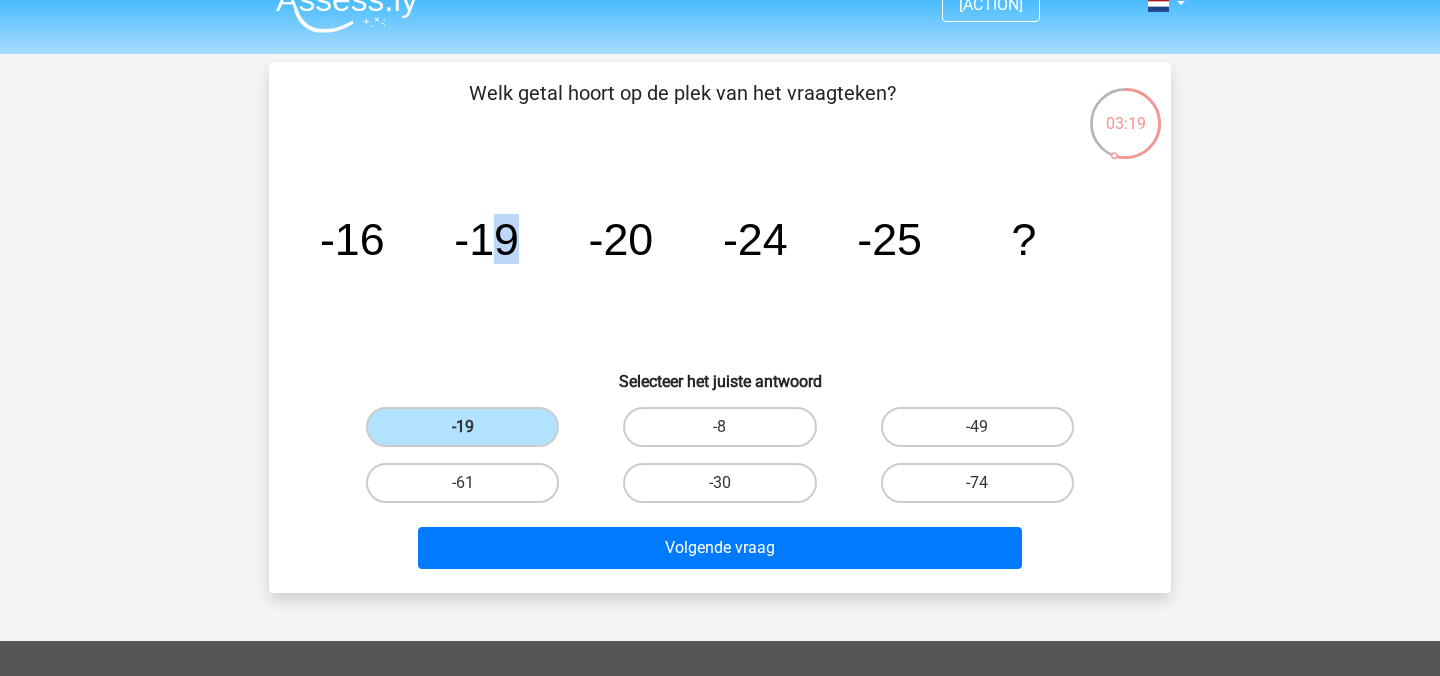click on "-19" at bounding box center [352, 239] 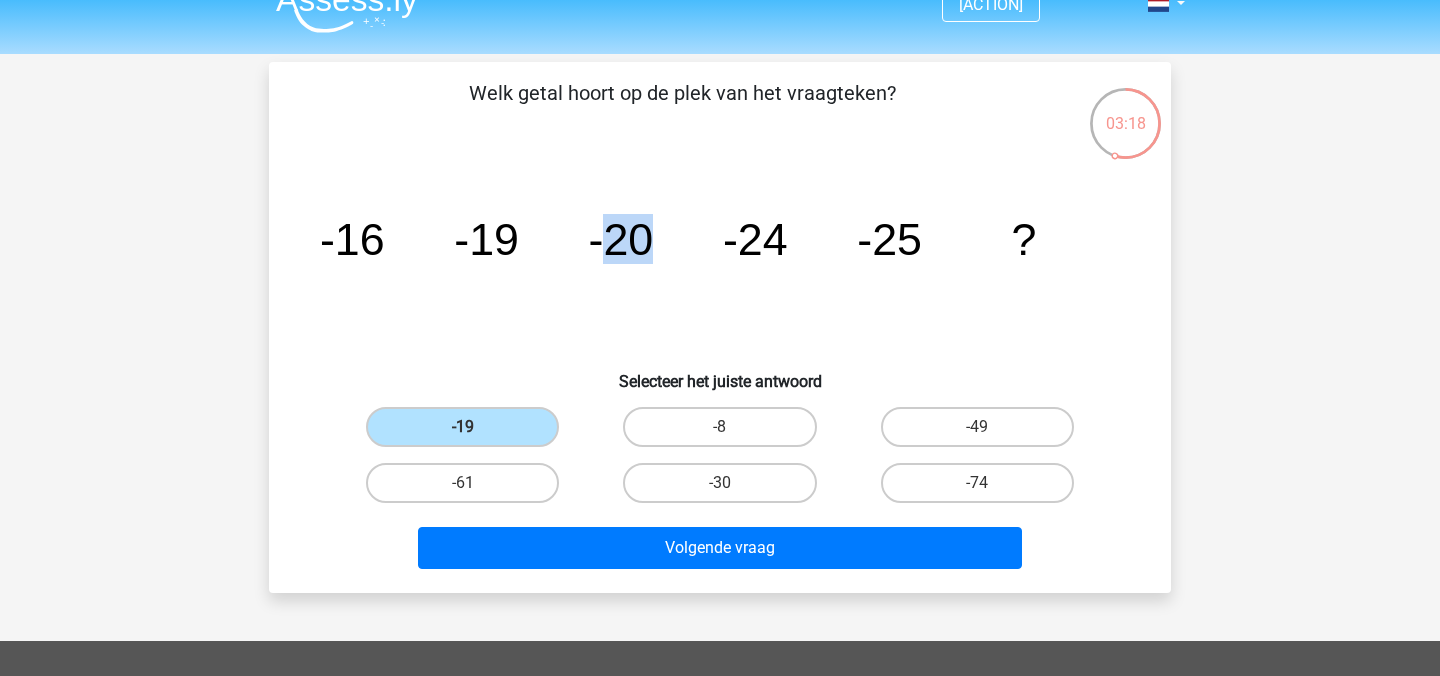drag, startPoint x: 612, startPoint y: 241, endPoint x: 651, endPoint y: 241, distance: 39 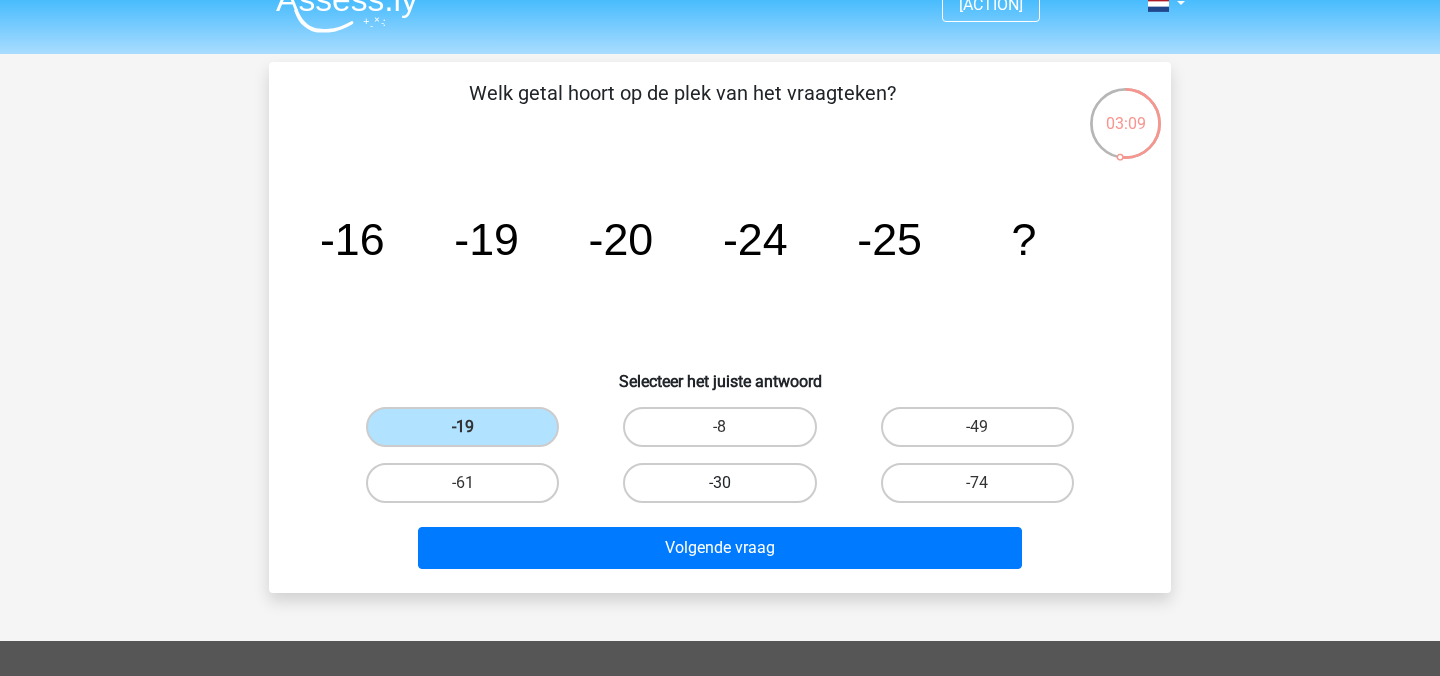 click on "-30" at bounding box center [719, 483] 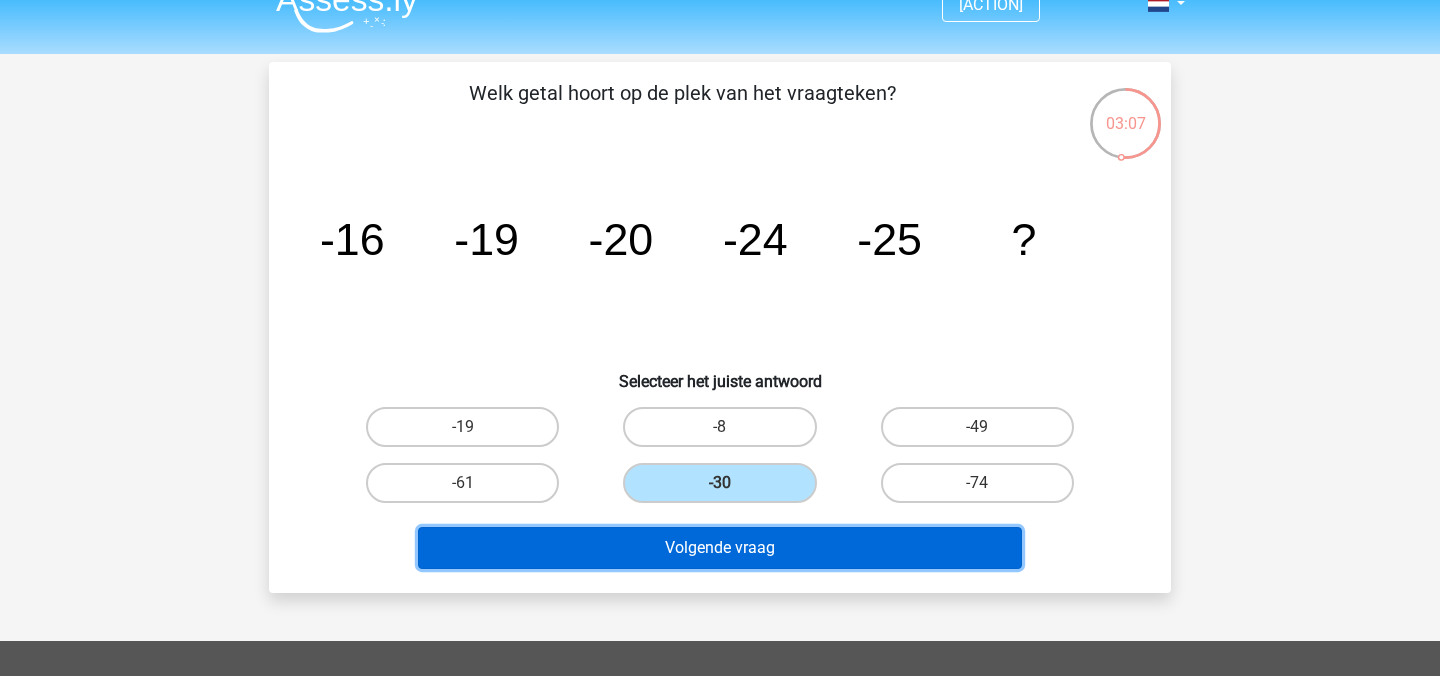 click on "Volgende vraag" at bounding box center [720, 548] 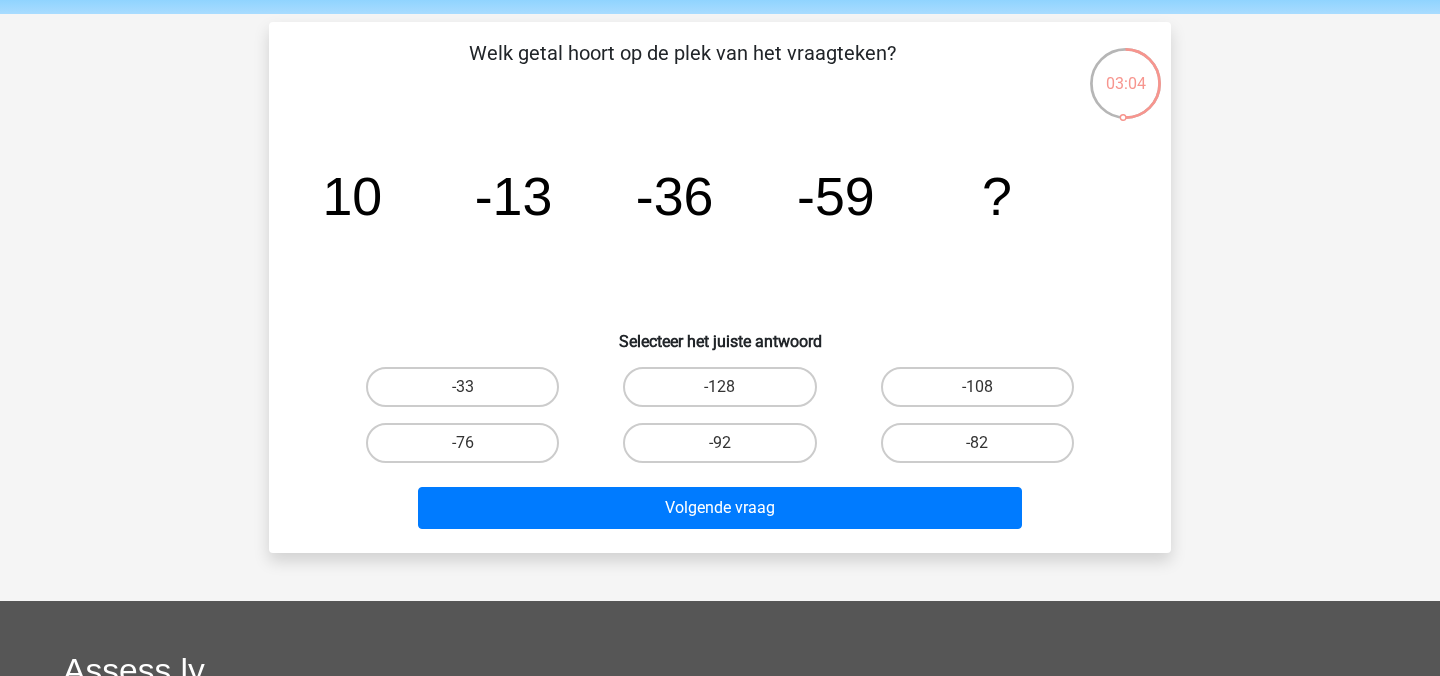 scroll, scrollTop: 68, scrollLeft: 0, axis: vertical 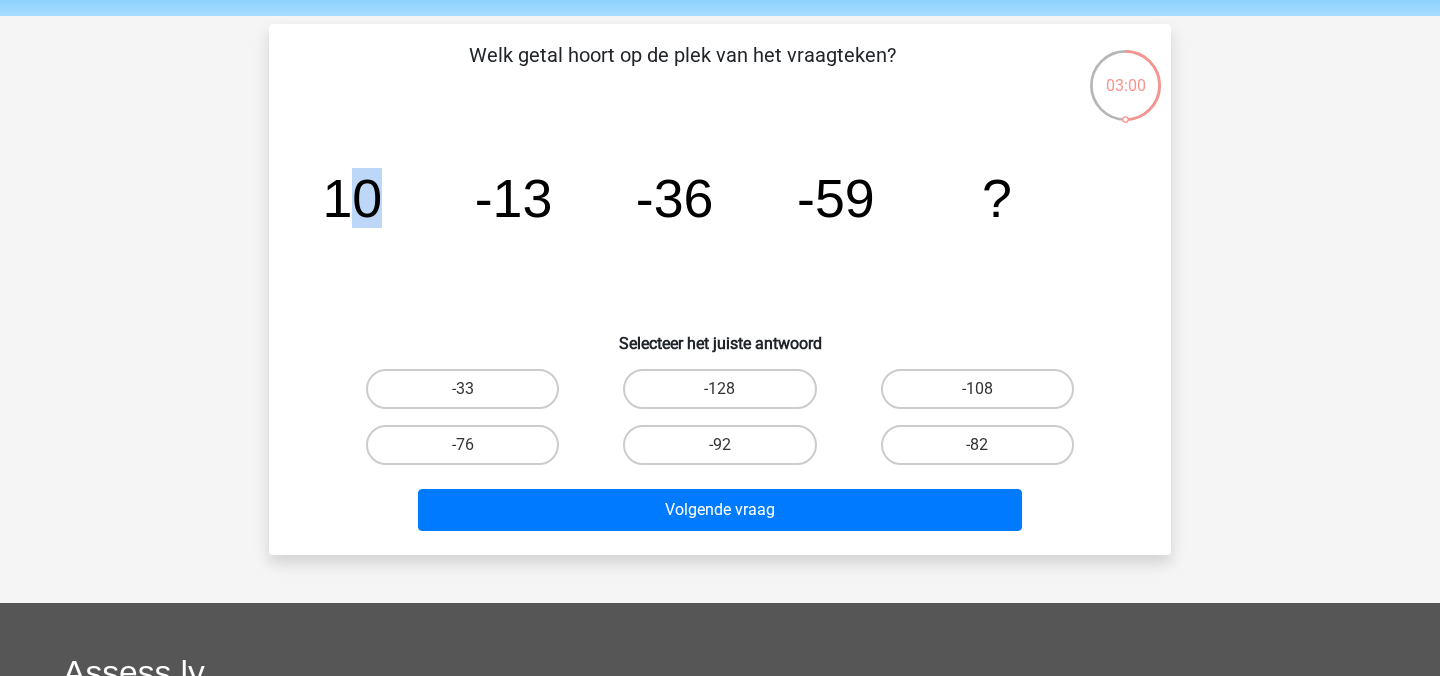 drag, startPoint x: 338, startPoint y: 205, endPoint x: 390, endPoint y: 205, distance: 52 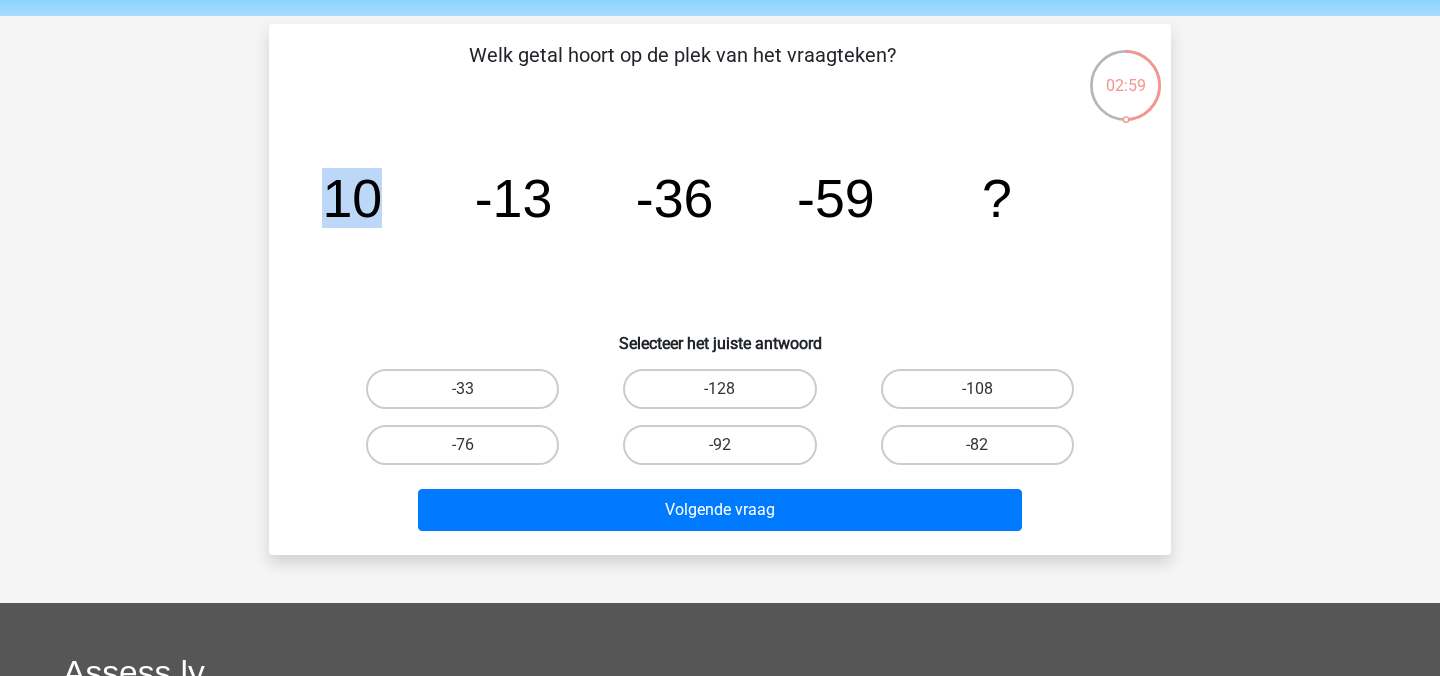 drag, startPoint x: 321, startPoint y: 187, endPoint x: 400, endPoint y: 210, distance: 82.28001 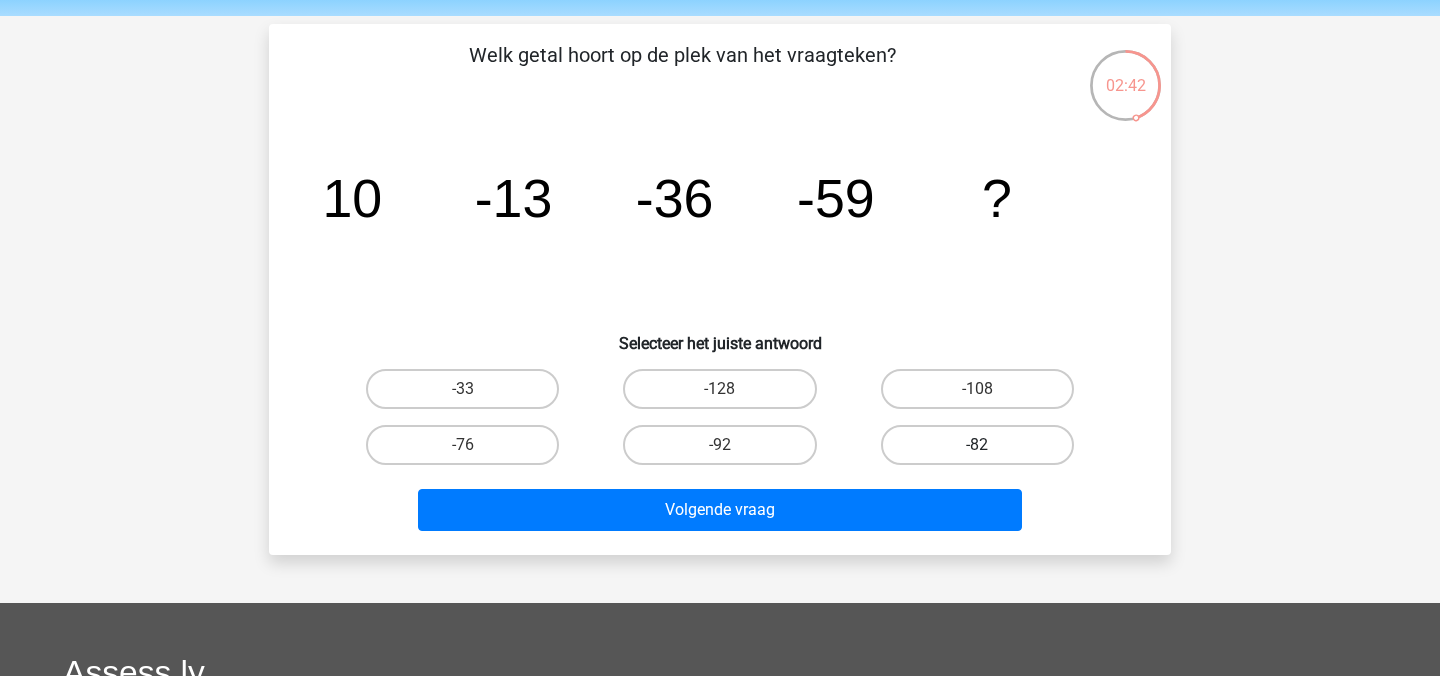 click on "-82" at bounding box center [977, 445] 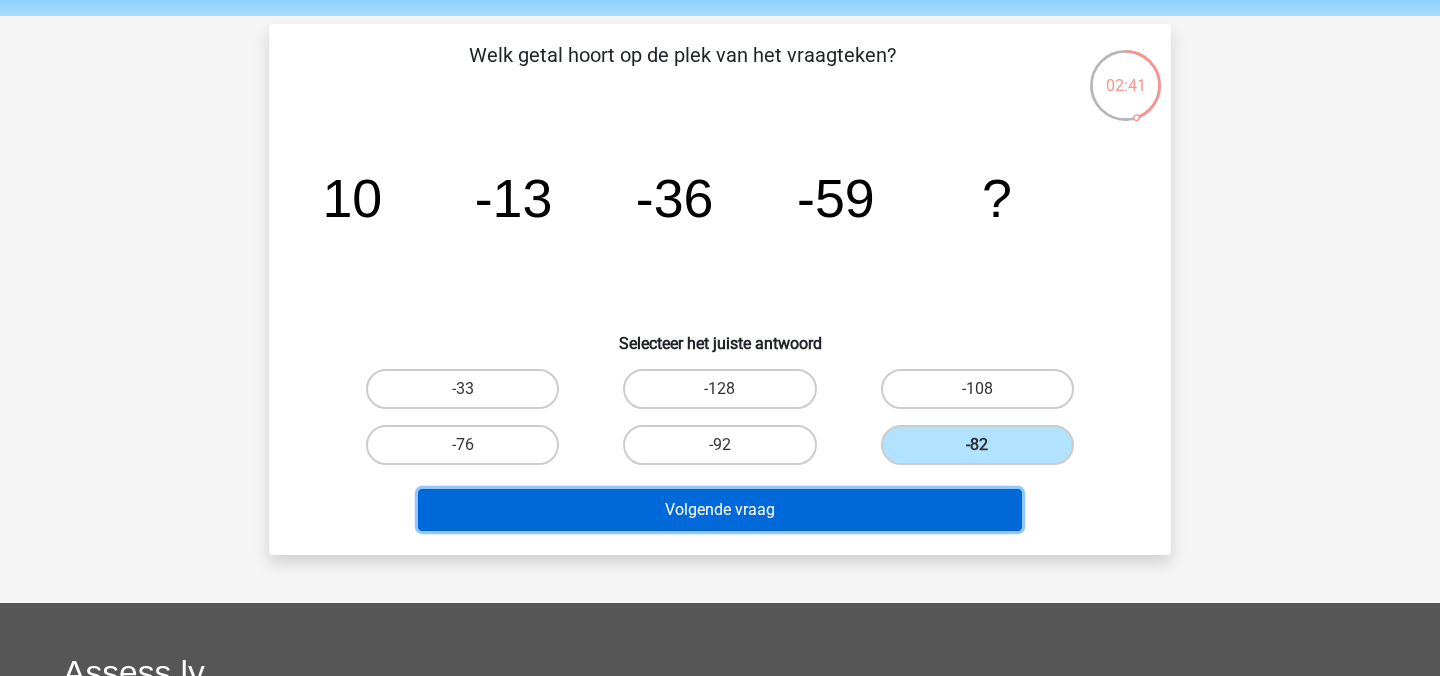 click on "Volgende vraag" at bounding box center [720, 510] 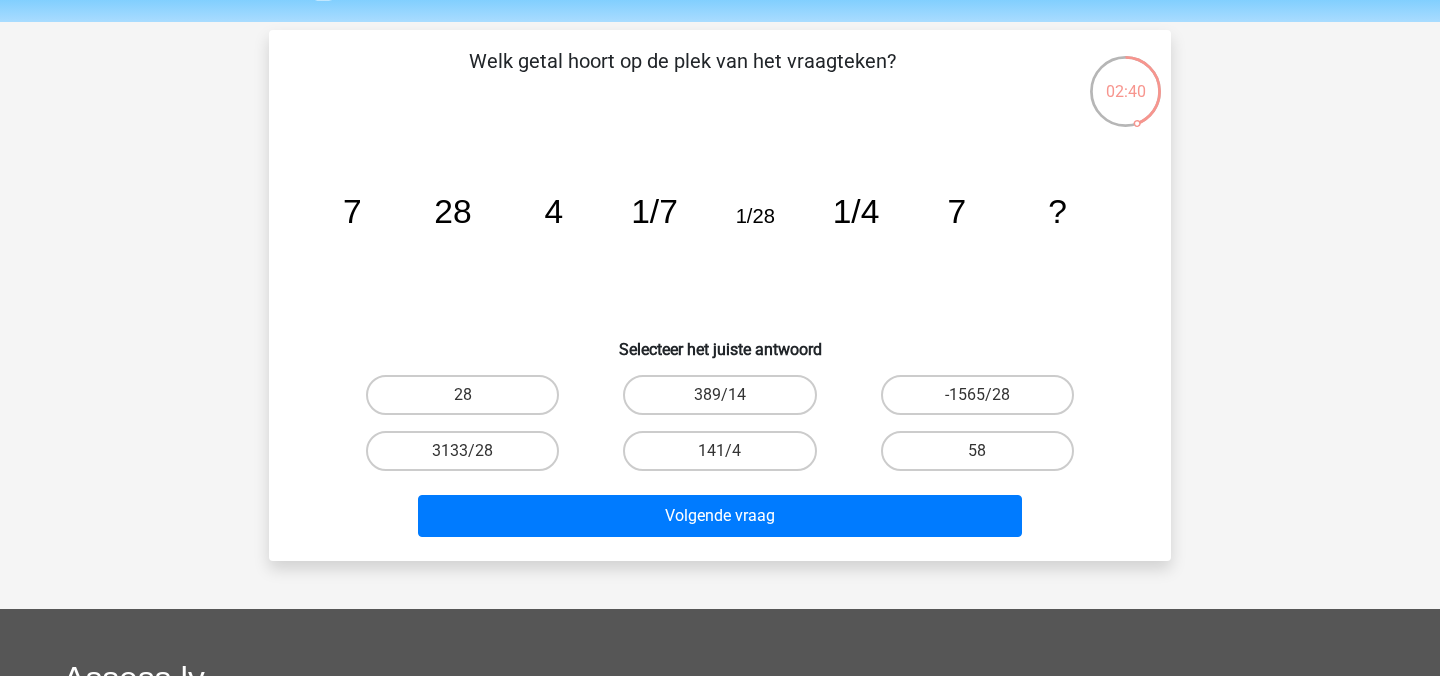 scroll, scrollTop: 56, scrollLeft: 0, axis: vertical 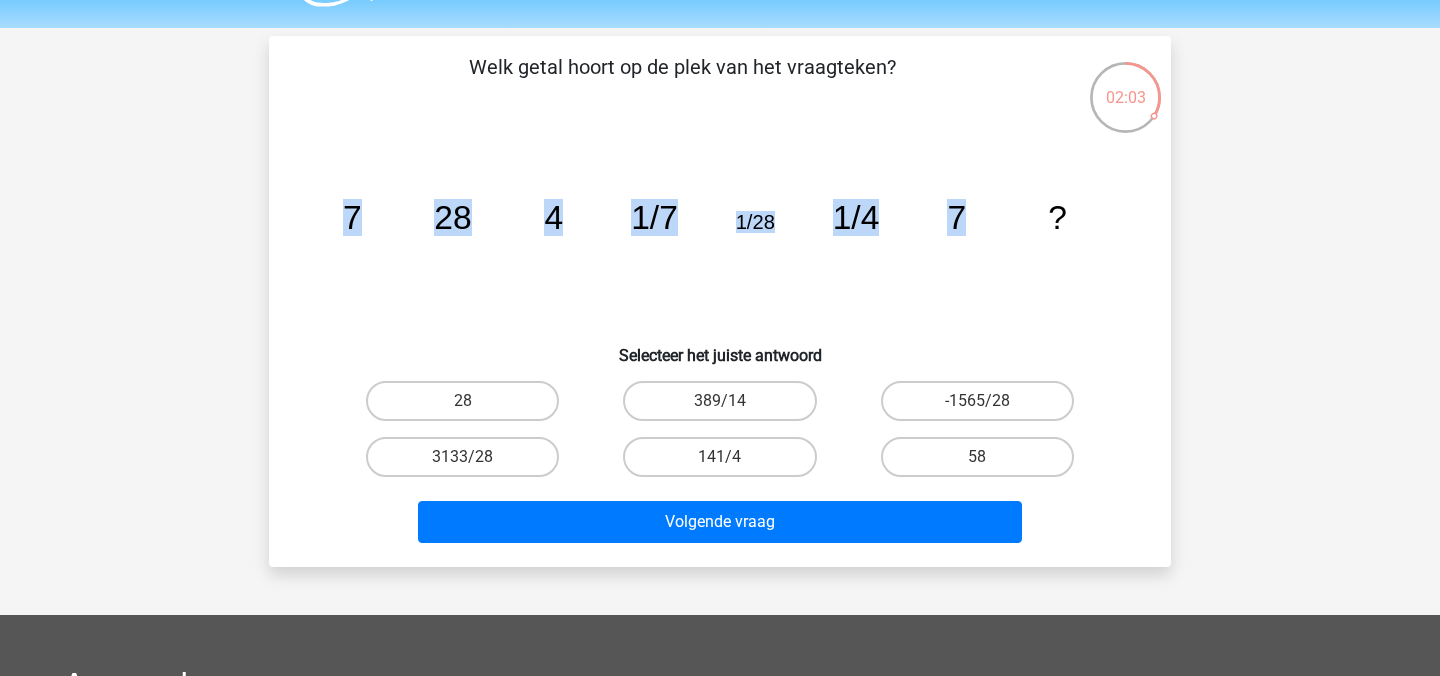 drag, startPoint x: 345, startPoint y: 220, endPoint x: 1057, endPoint y: 209, distance: 712.08496 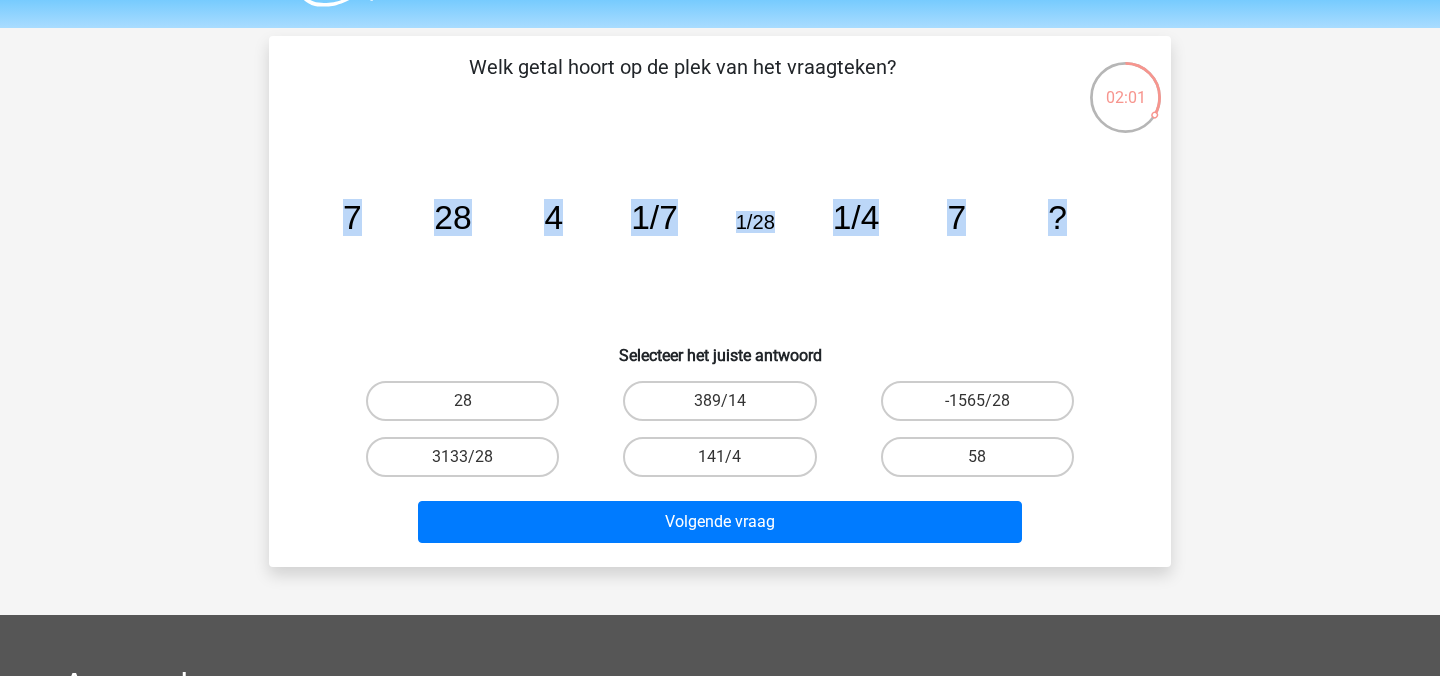 drag, startPoint x: 1065, startPoint y: 212, endPoint x: 330, endPoint y: 237, distance: 735.42505 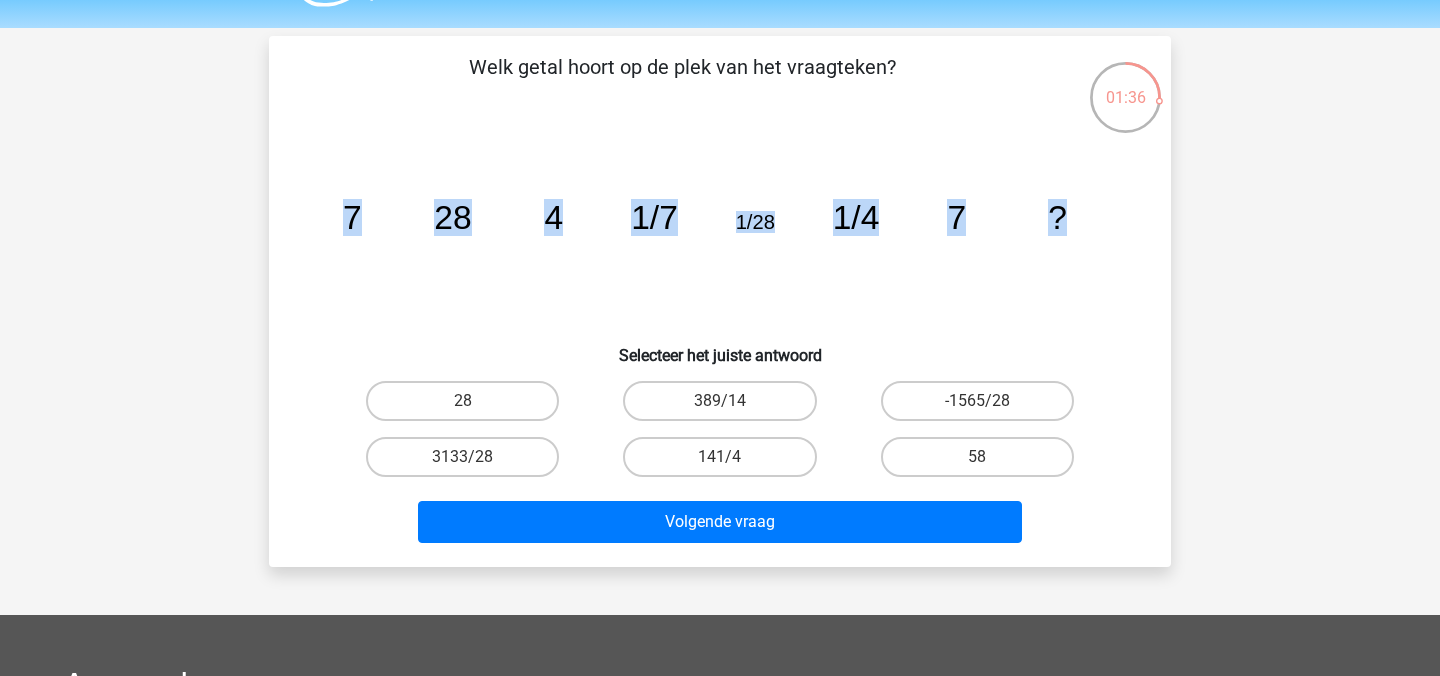 click on "image/svg+xml
7
28
4
1/7
1/28
1/4
7
?" at bounding box center (720, 229) 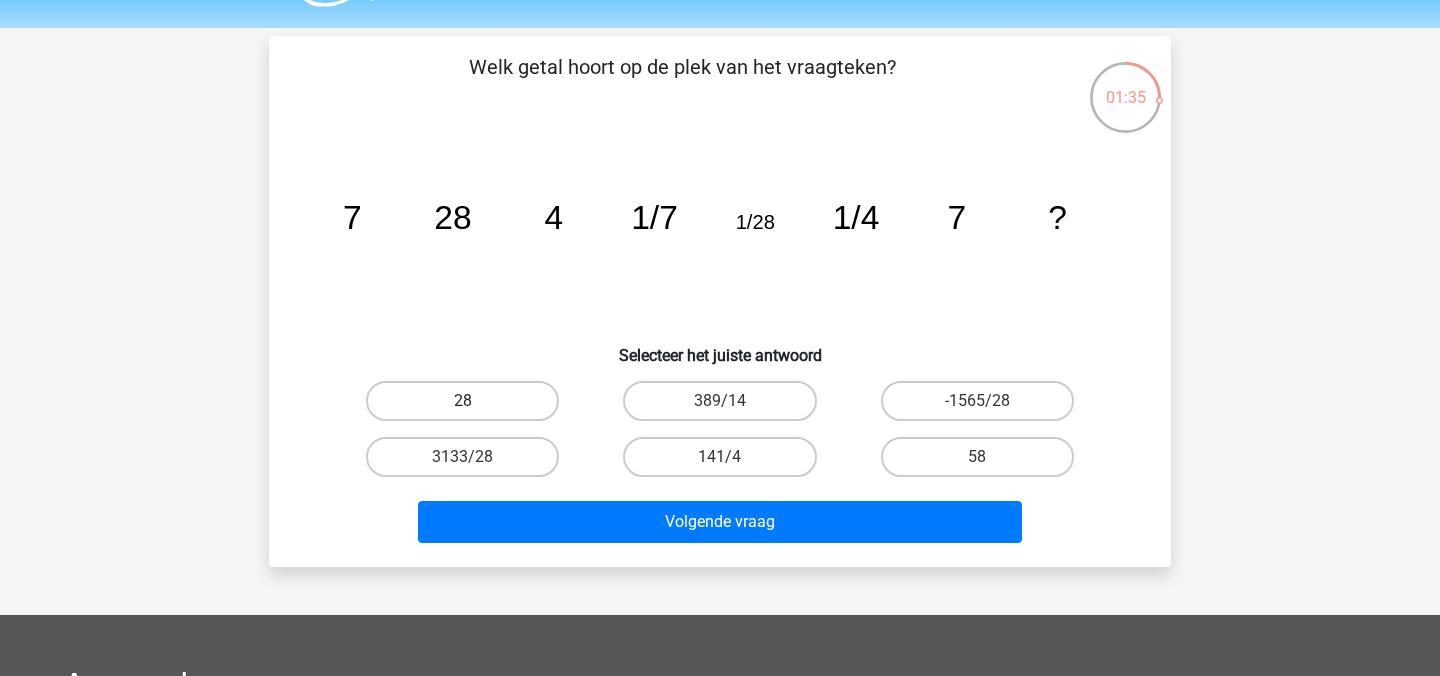 click on "28" at bounding box center [462, 401] 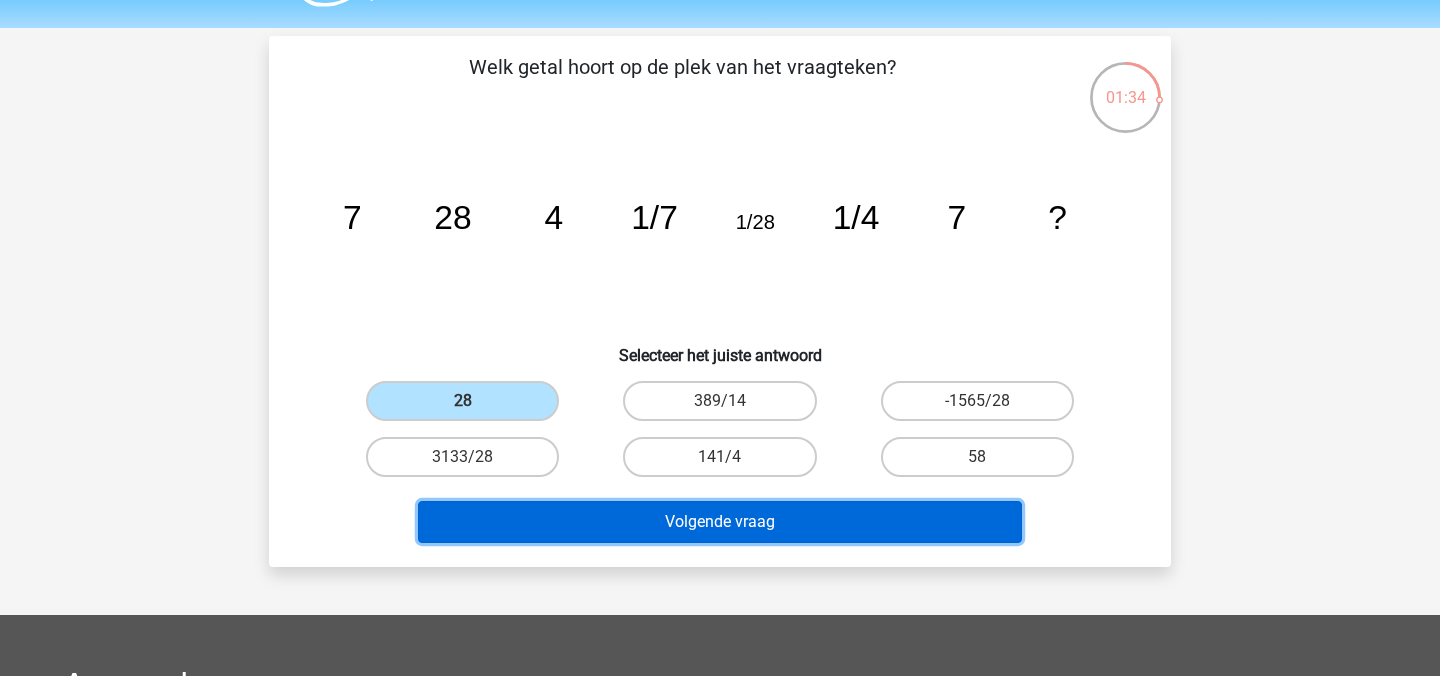 click on "Volgende vraag" at bounding box center [720, 522] 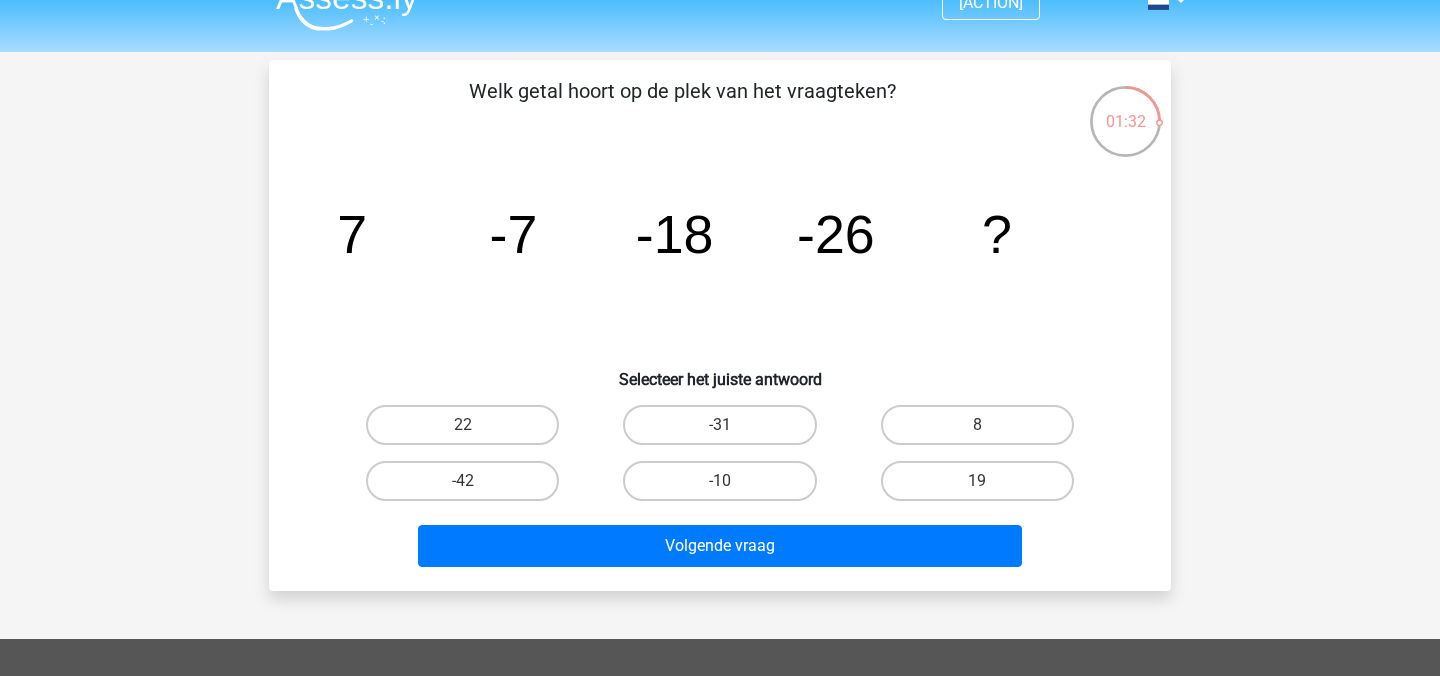 scroll, scrollTop: 21, scrollLeft: 0, axis: vertical 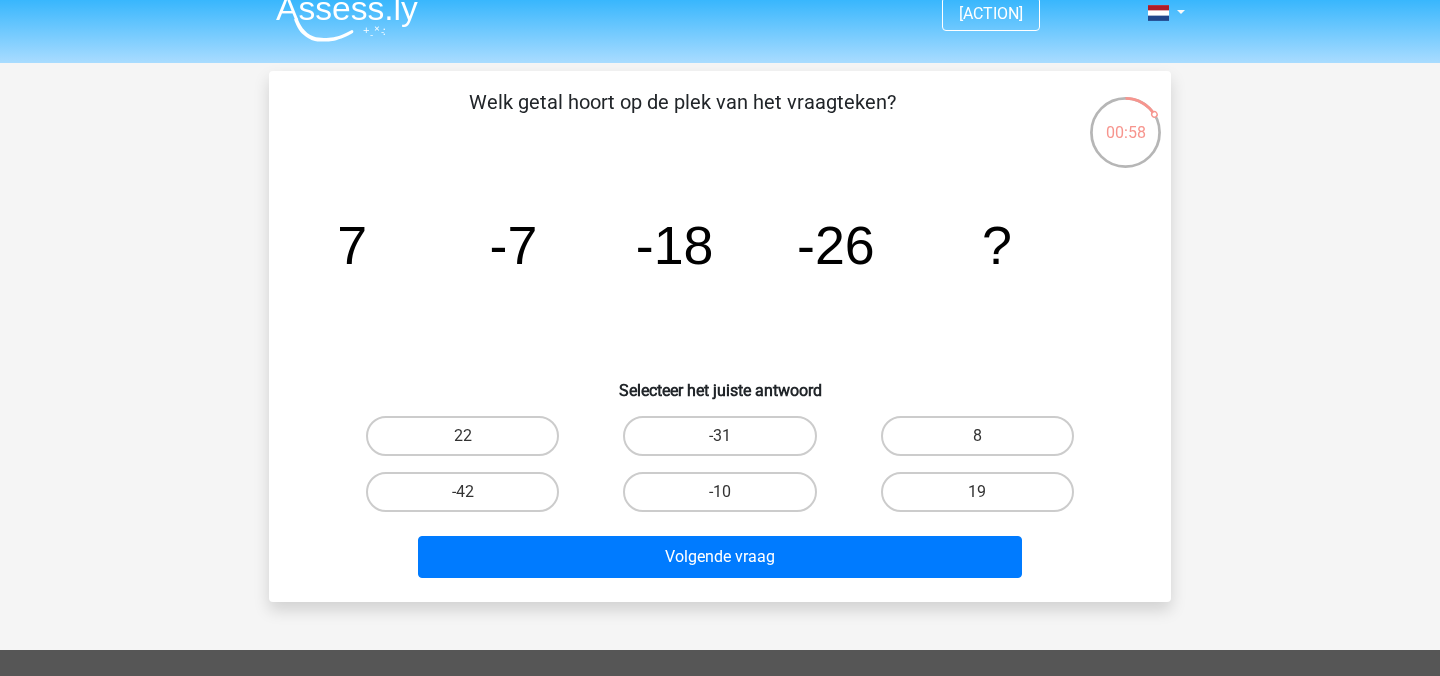 click on "-26" at bounding box center [352, 245] 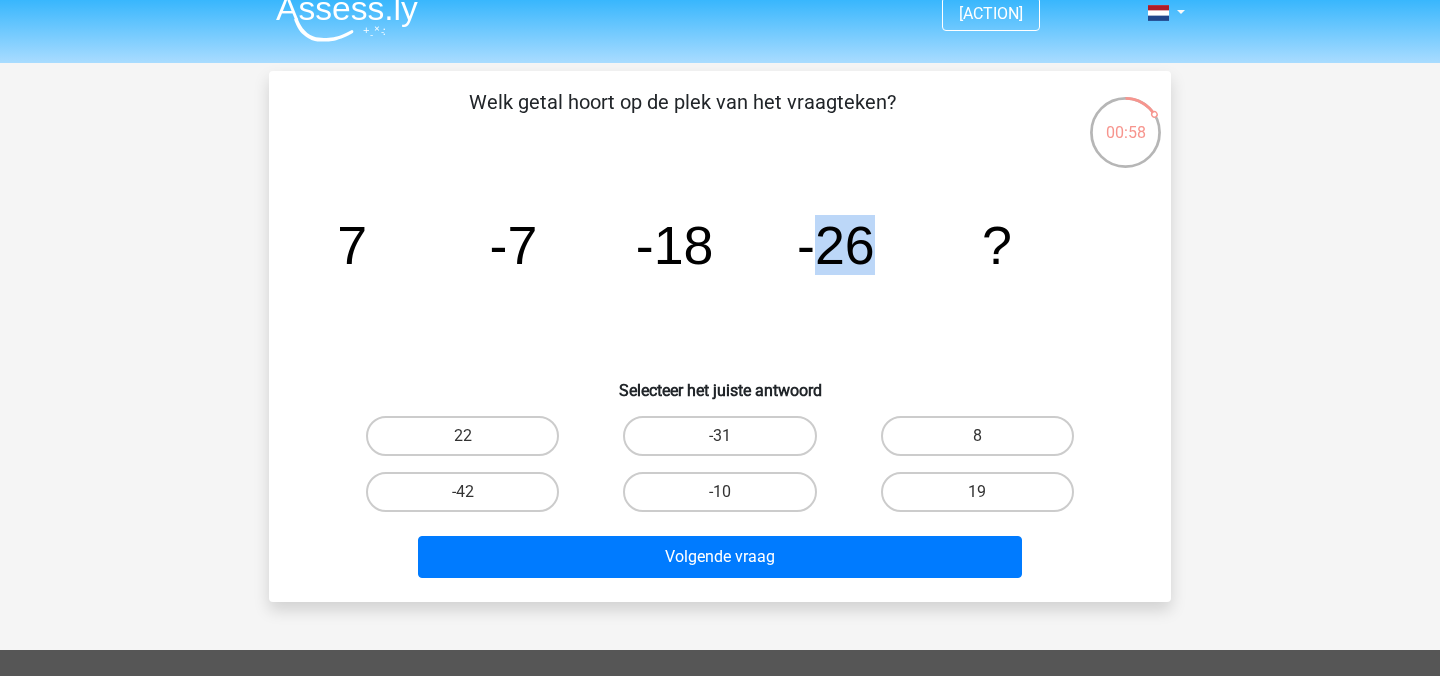 click on "-26" at bounding box center [352, 245] 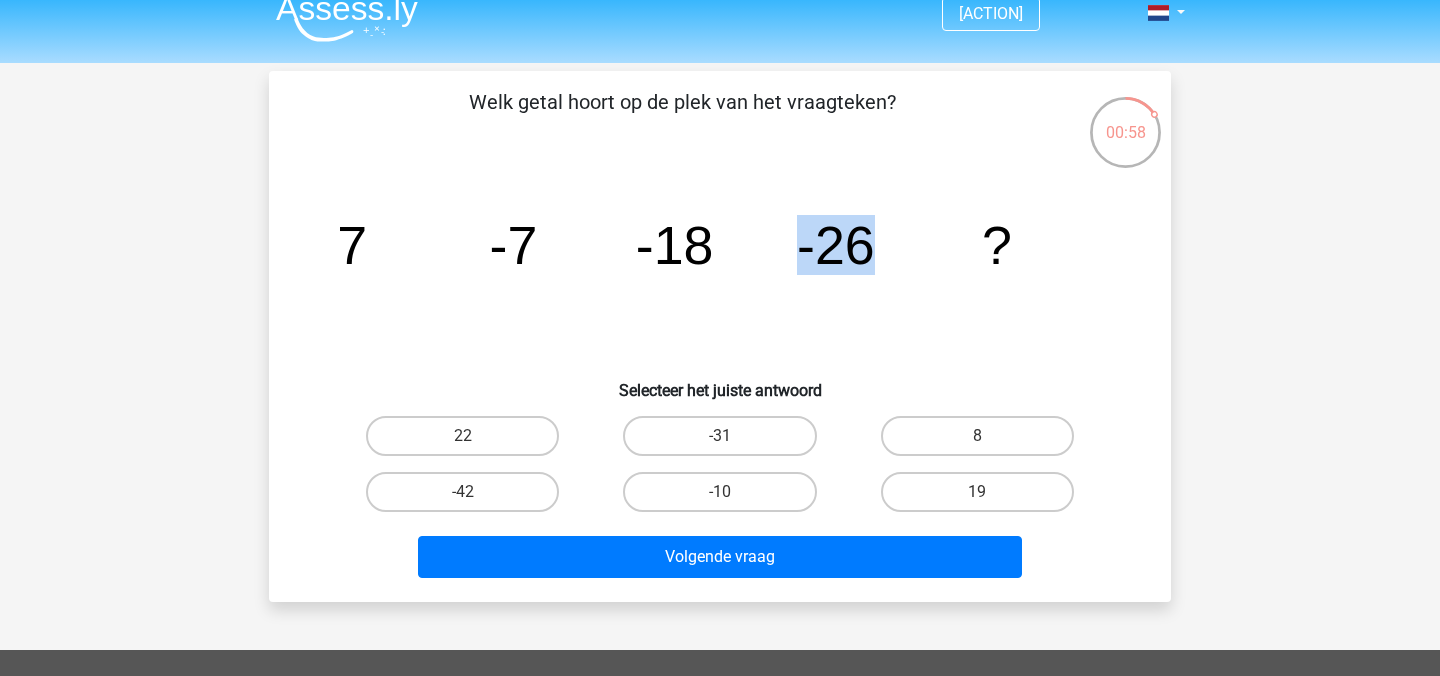 click on "-26" at bounding box center (352, 245) 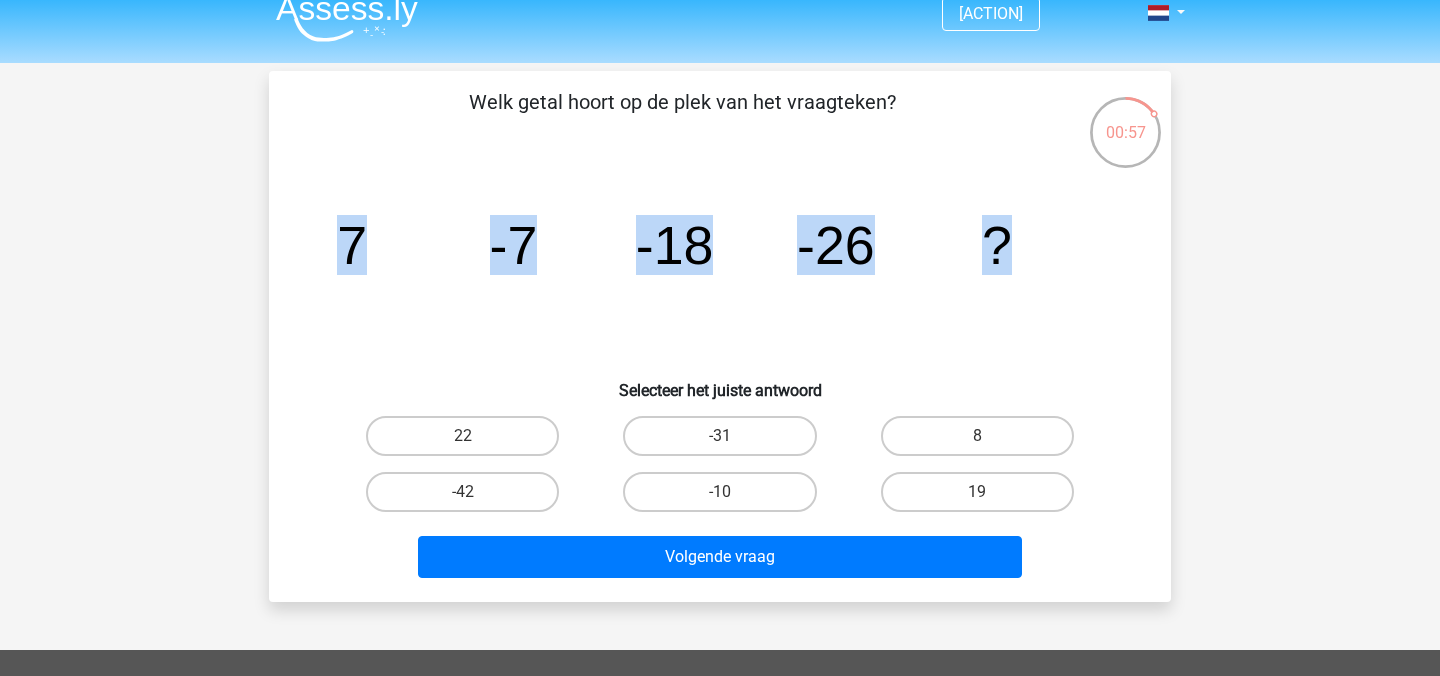 drag, startPoint x: 1069, startPoint y: 248, endPoint x: 253, endPoint y: 239, distance: 816.0496 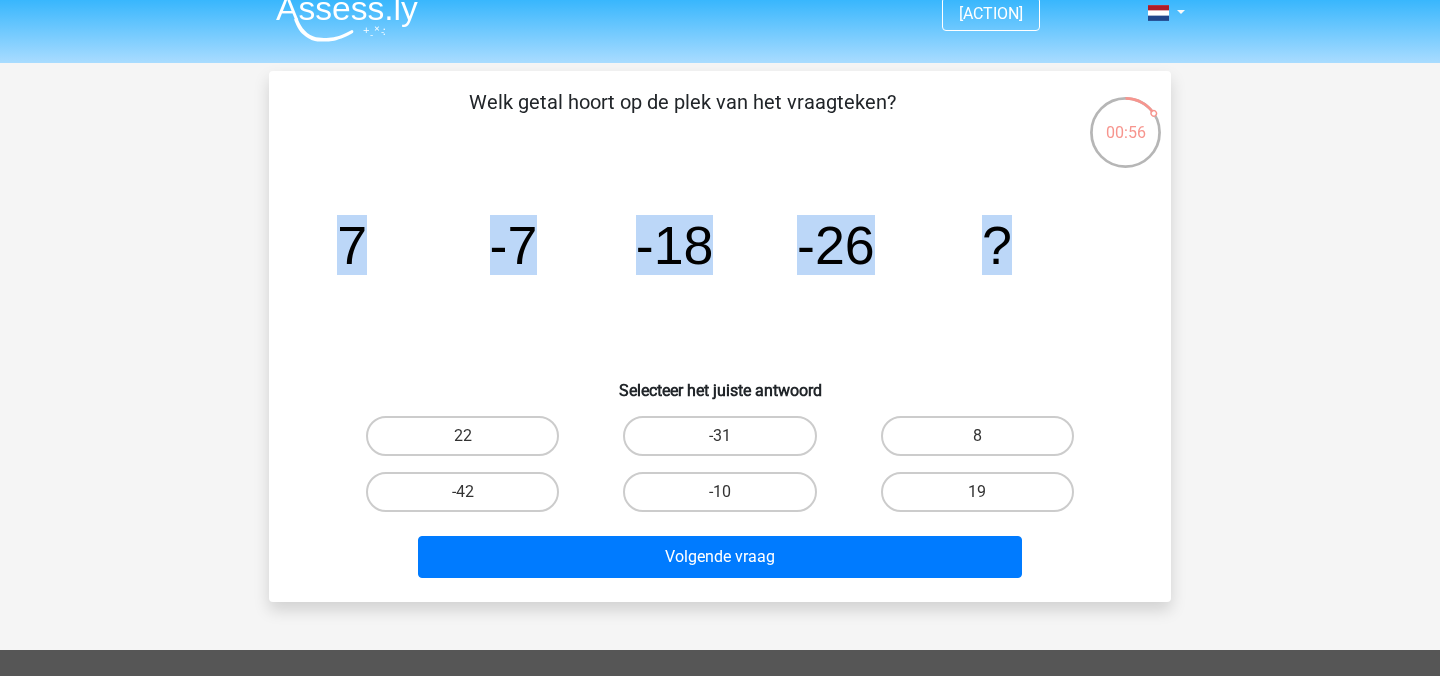 copy on "7
-7
-18
-26
?" 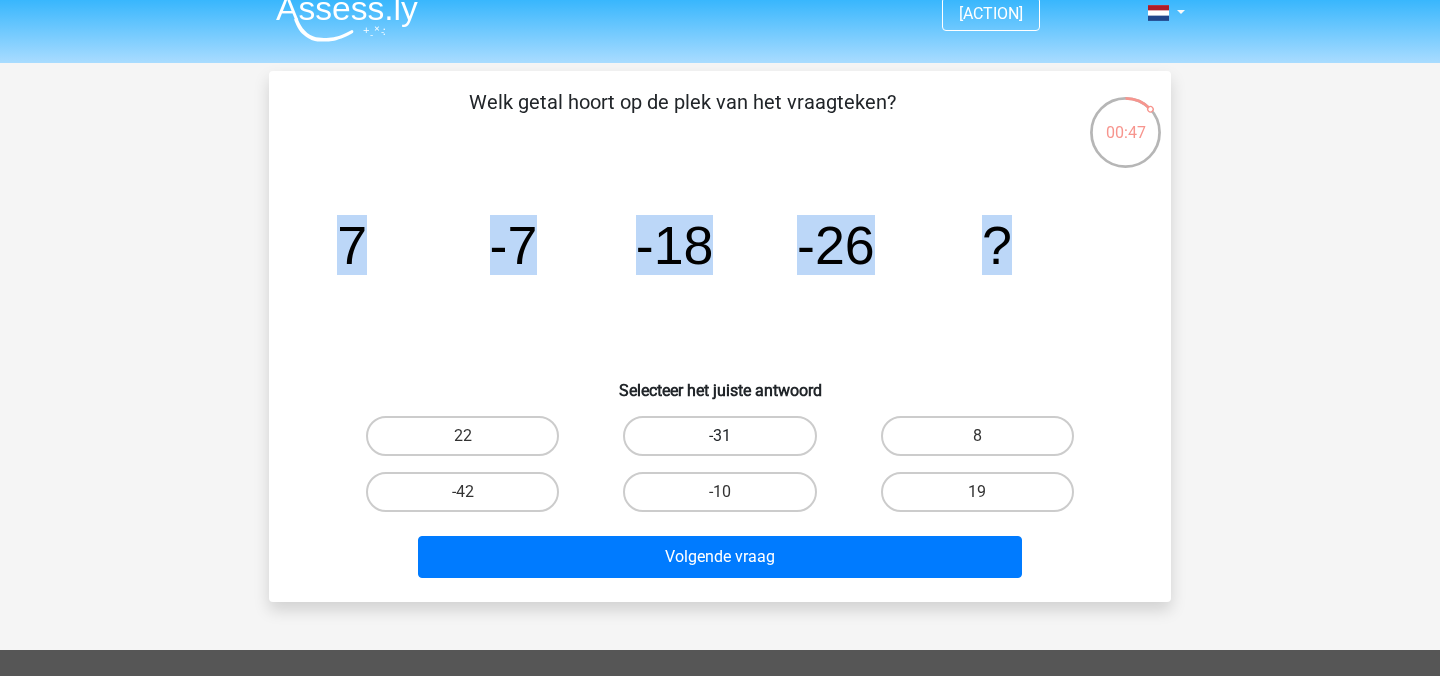 click on "-31" at bounding box center (719, 436) 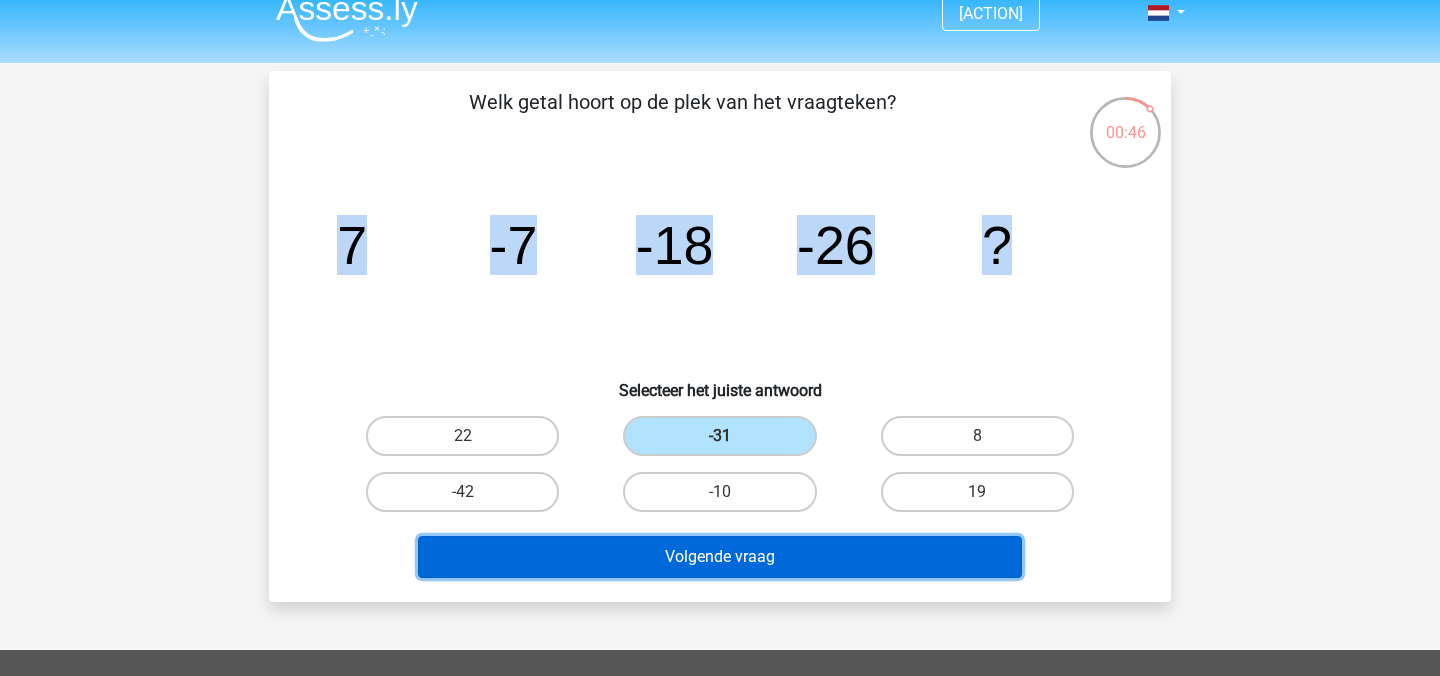 click on "Volgende vraag" at bounding box center (720, 557) 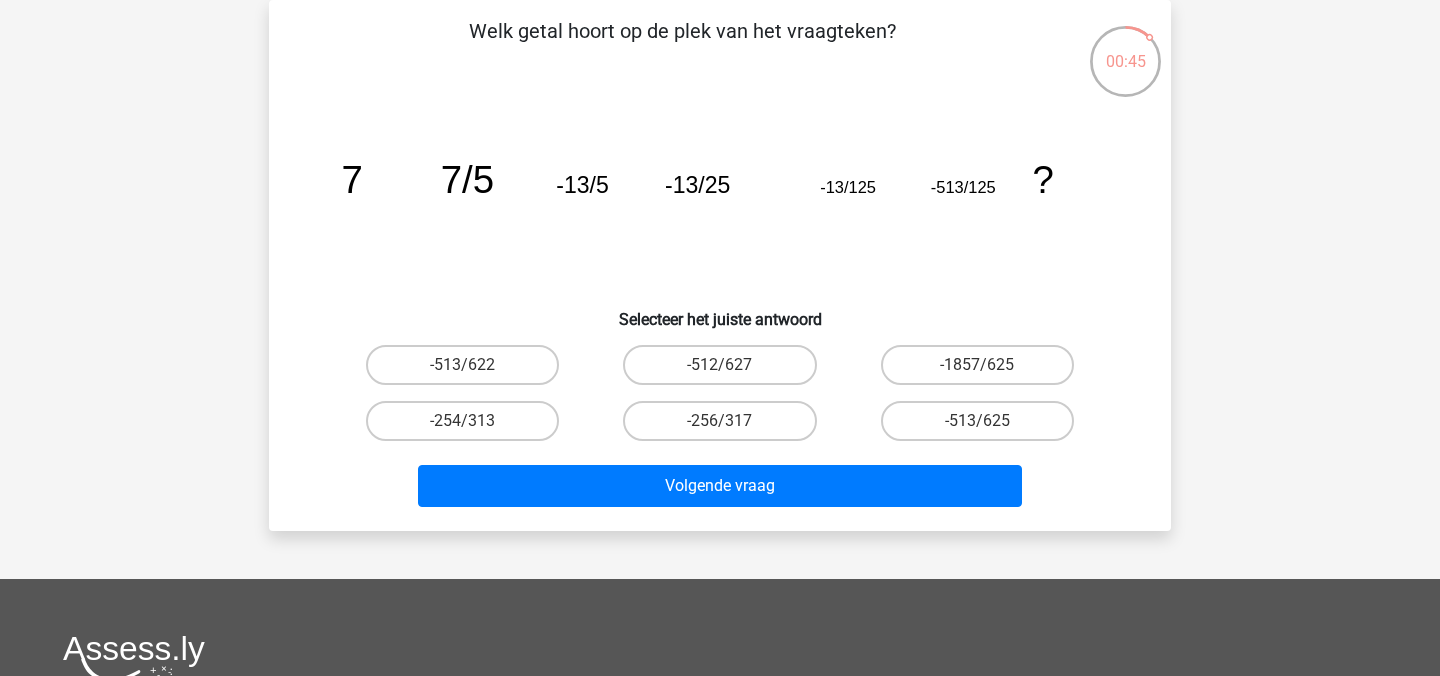 scroll, scrollTop: 61, scrollLeft: 0, axis: vertical 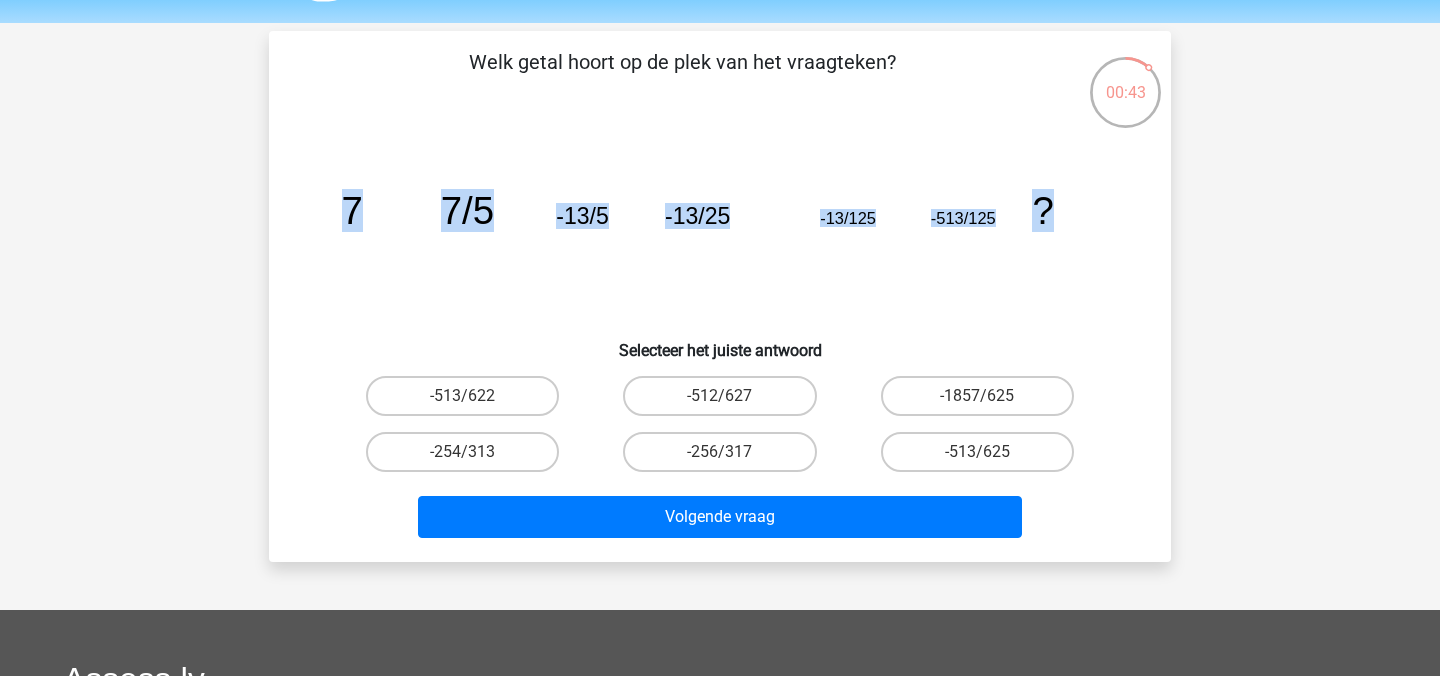 drag, startPoint x: 341, startPoint y: 212, endPoint x: 1142, endPoint y: 216, distance: 801.01 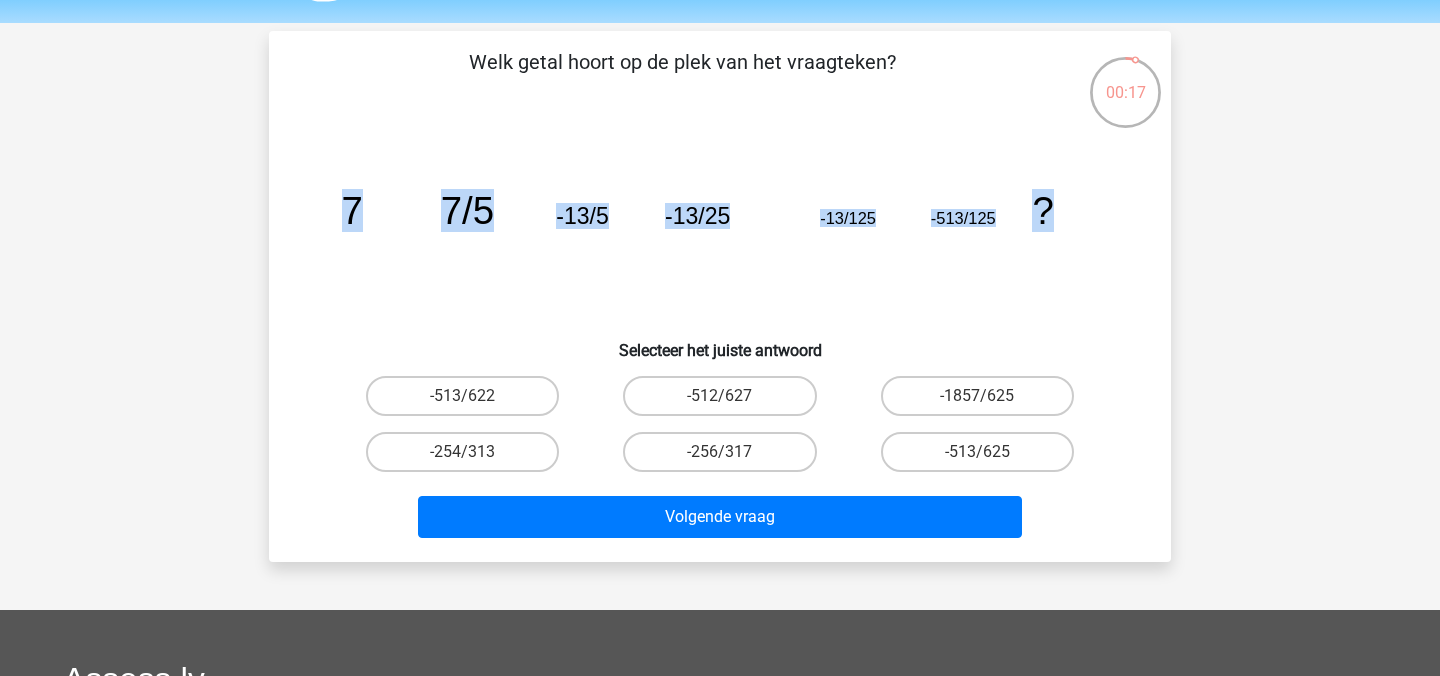 click on "image/svg+xml
7
7/5
-13/5
-13/25
-13/125
-513/125
?" at bounding box center (720, 224) 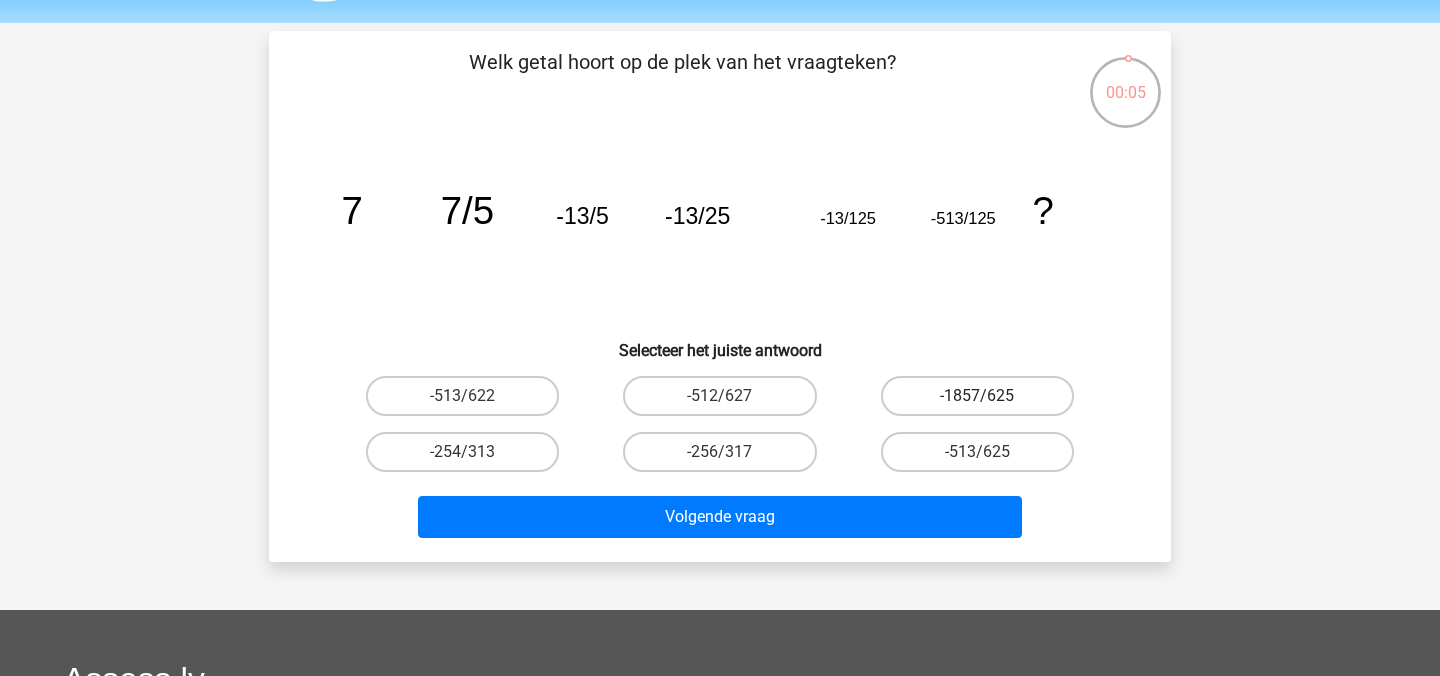 click on "-1857/625" at bounding box center (977, 396) 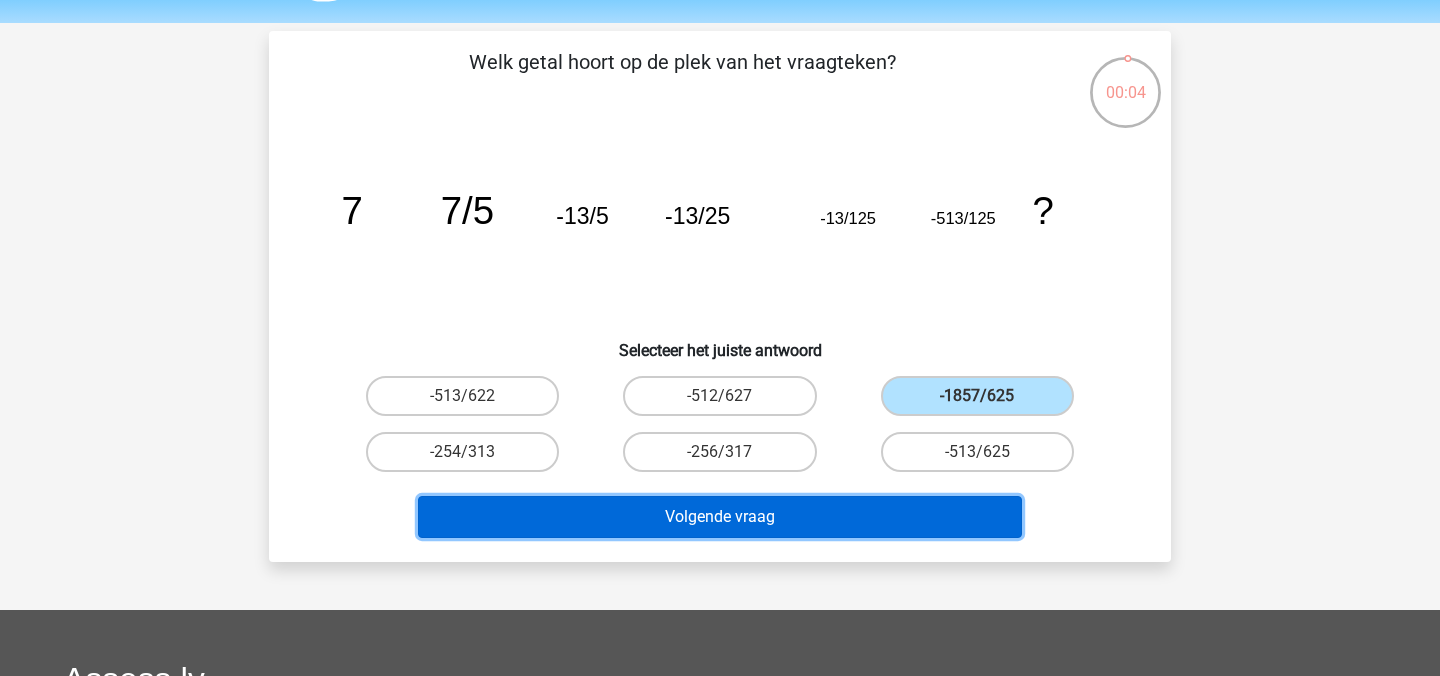 click on "Volgende vraag" at bounding box center (720, 517) 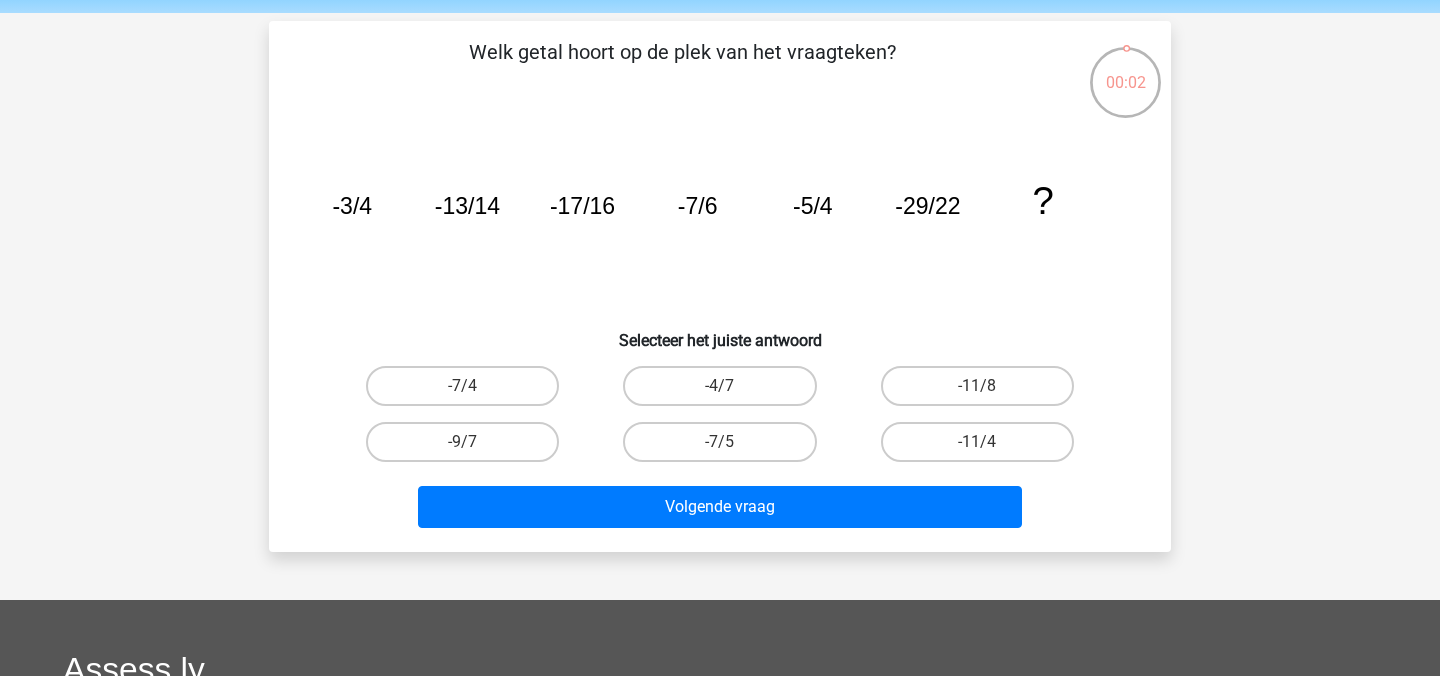 scroll, scrollTop: 66, scrollLeft: 0, axis: vertical 